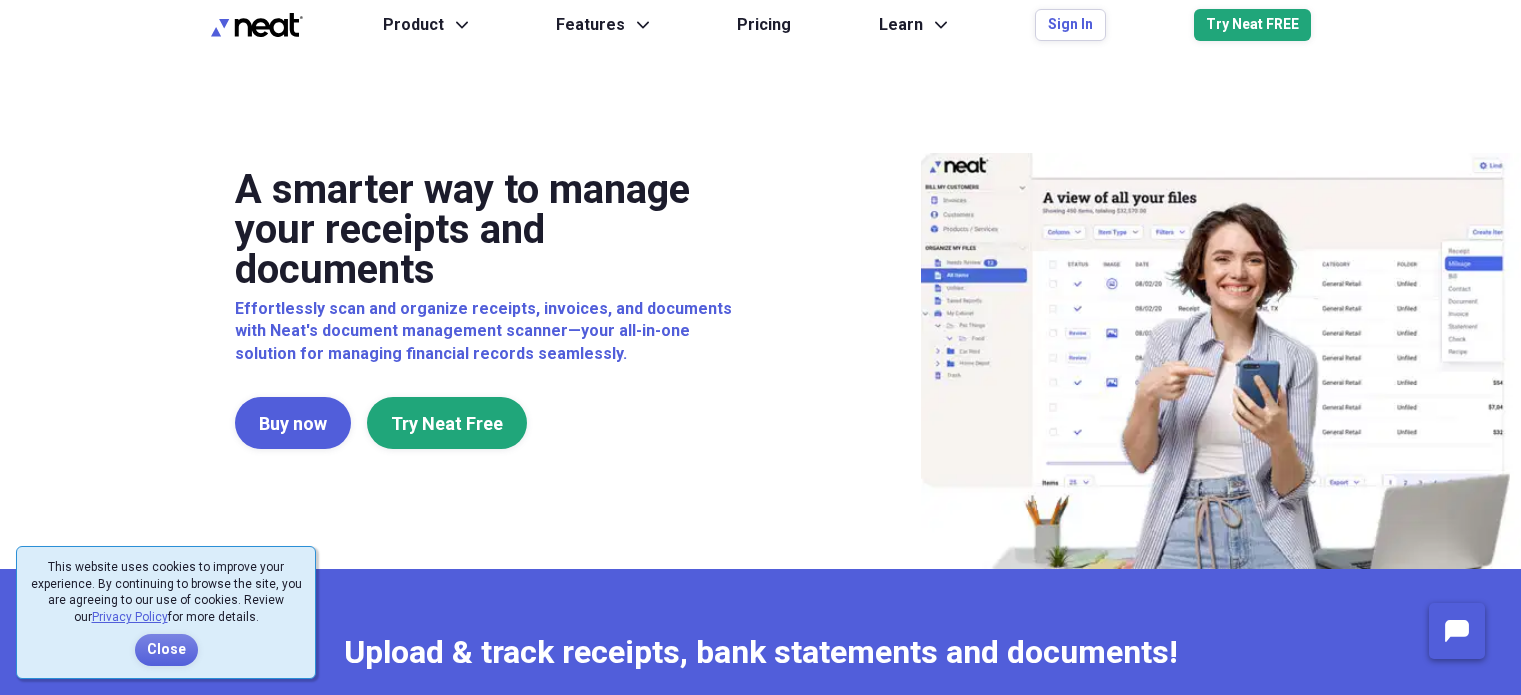scroll, scrollTop: 0, scrollLeft: 0, axis: both 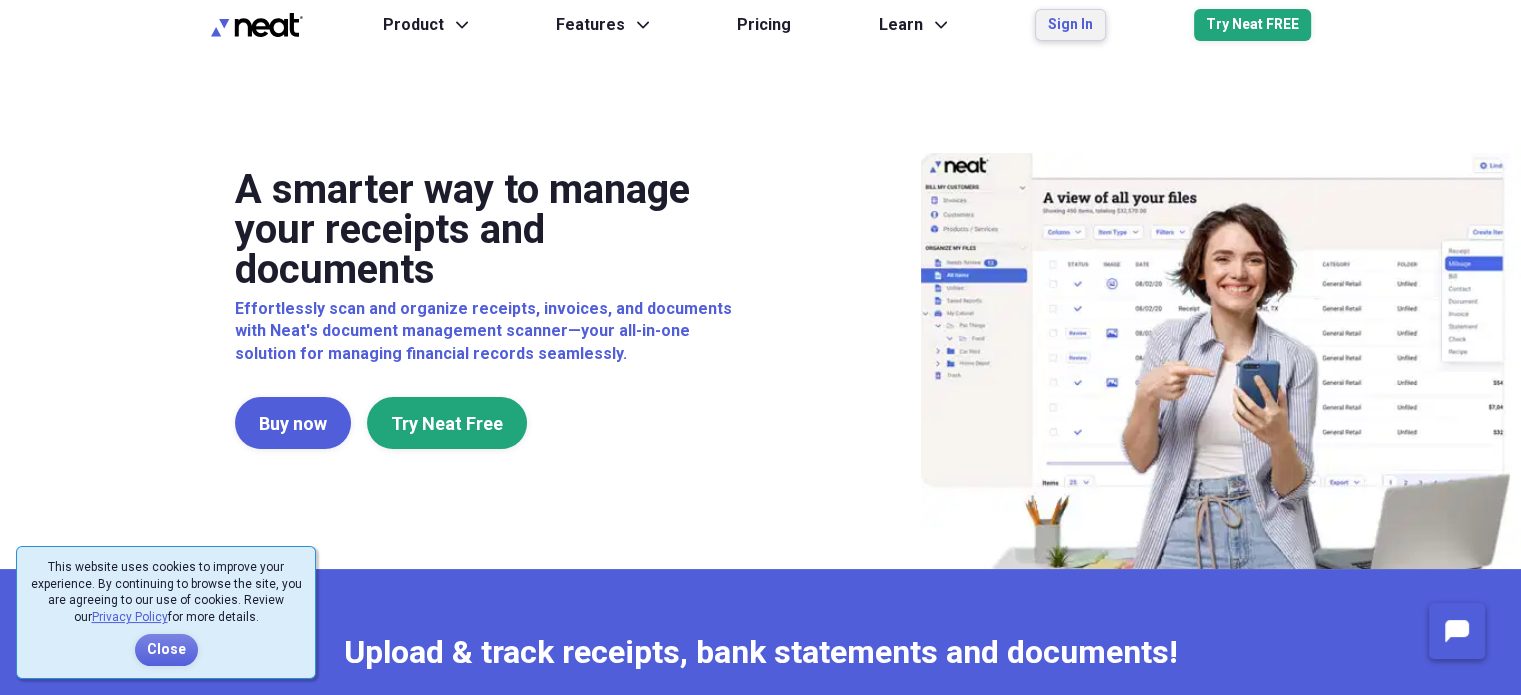 click on "Sign In" at bounding box center (1070, 25) 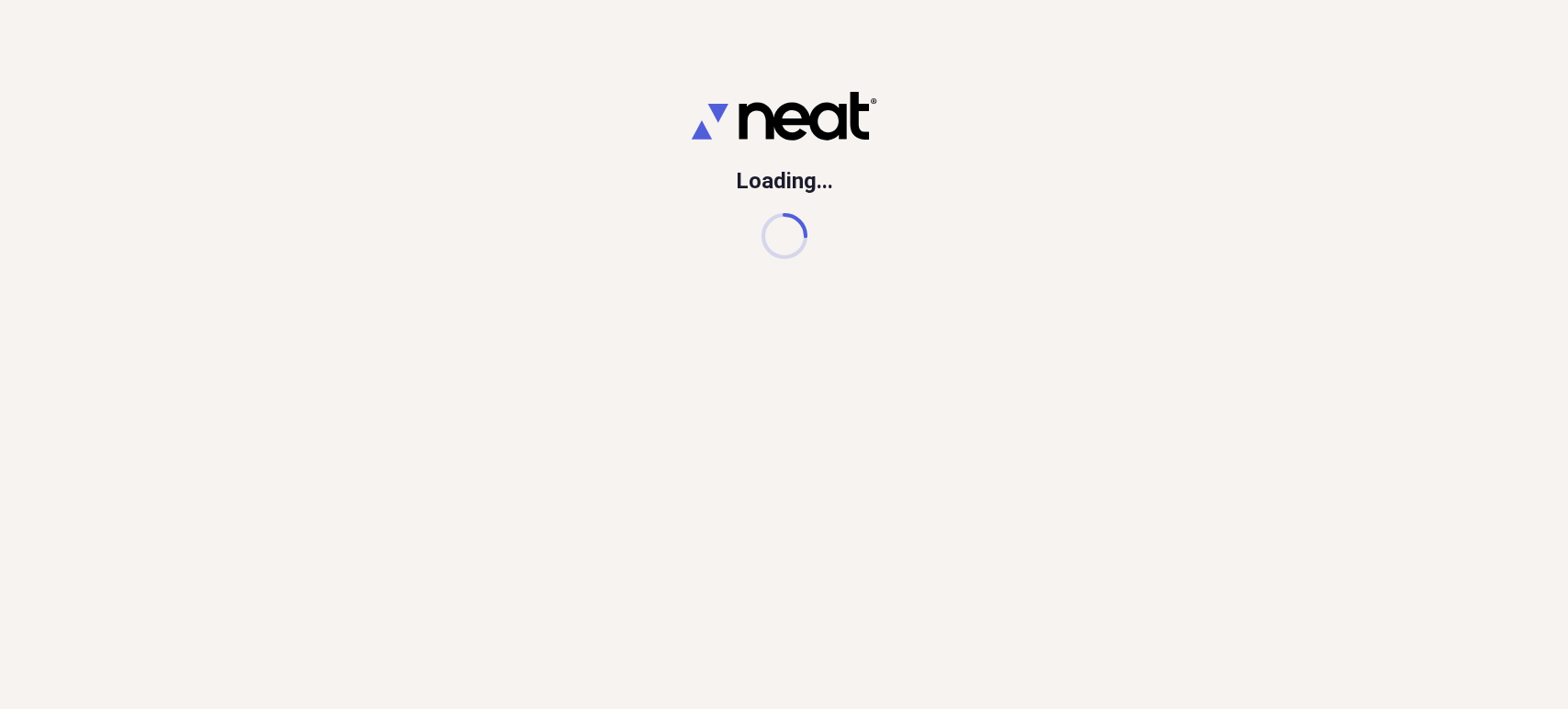 scroll, scrollTop: 0, scrollLeft: 0, axis: both 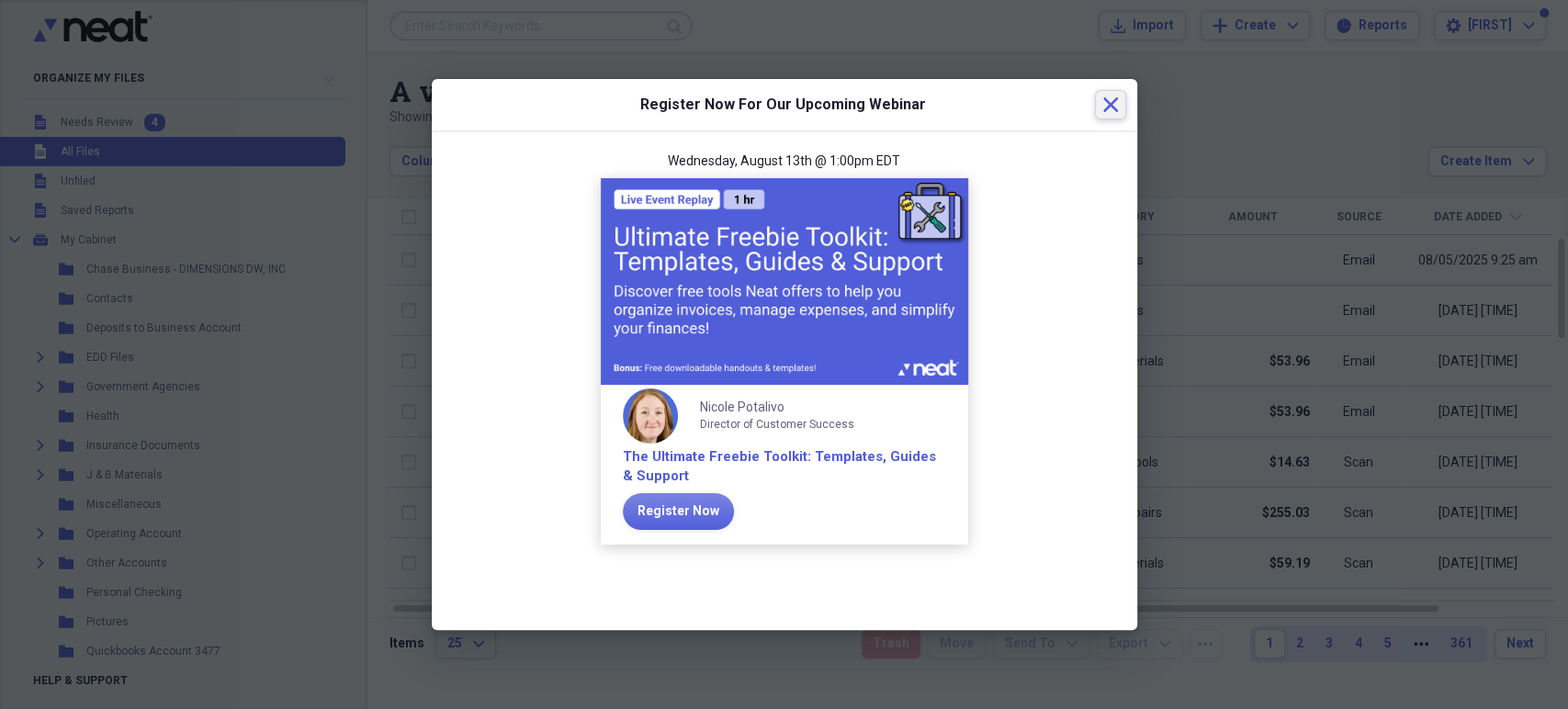 click on "Close" at bounding box center [1111, 105] 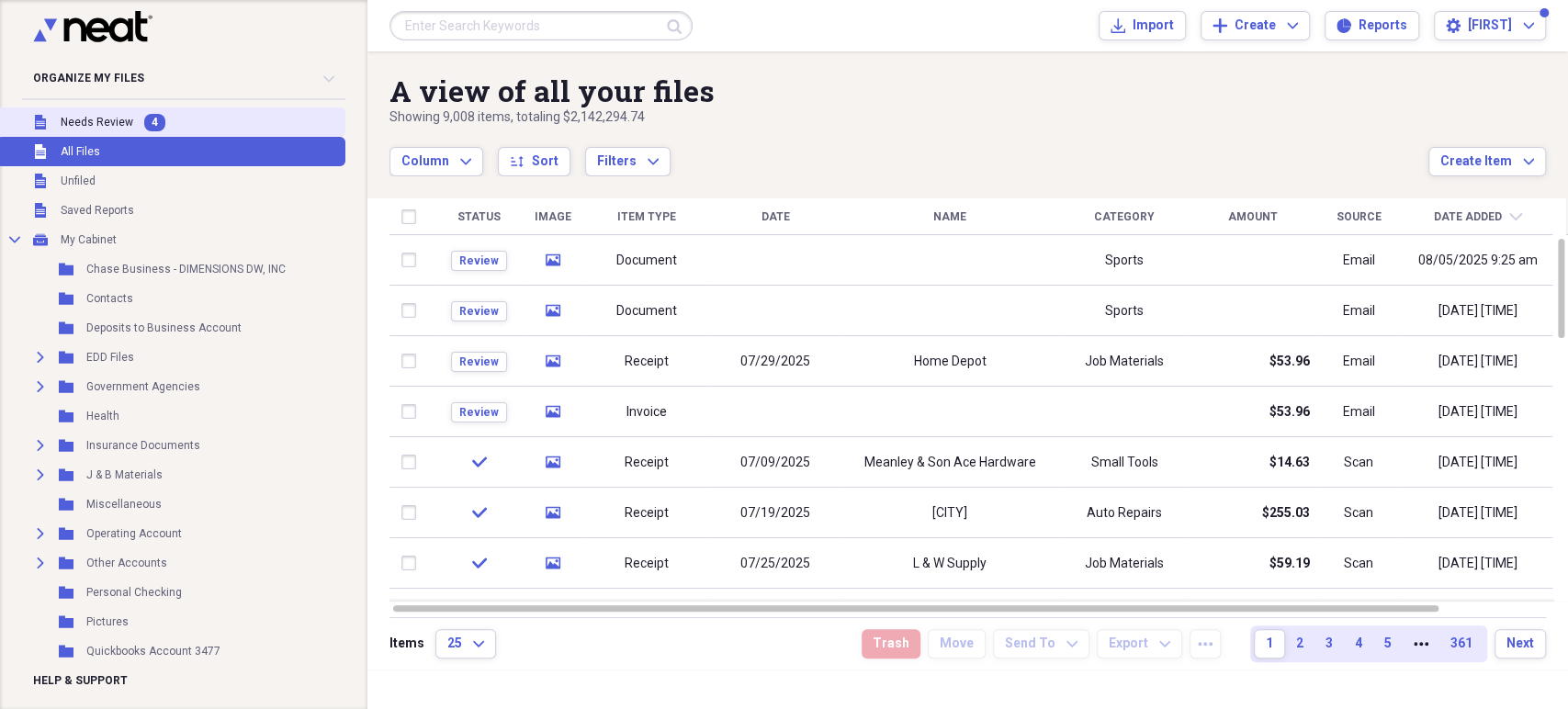 click on "Unfiled Needs Review 4" at bounding box center [171, 122] 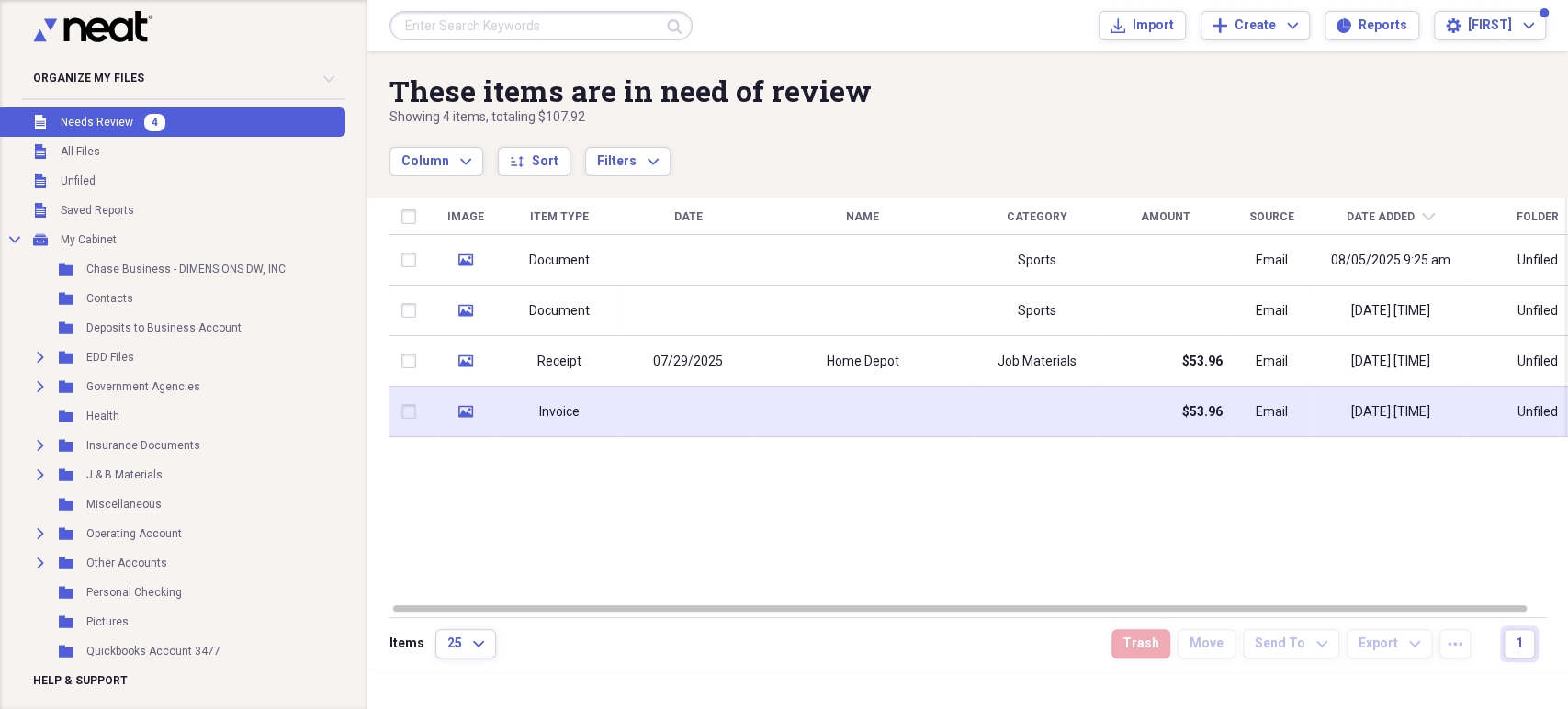 click at bounding box center [863, 411] 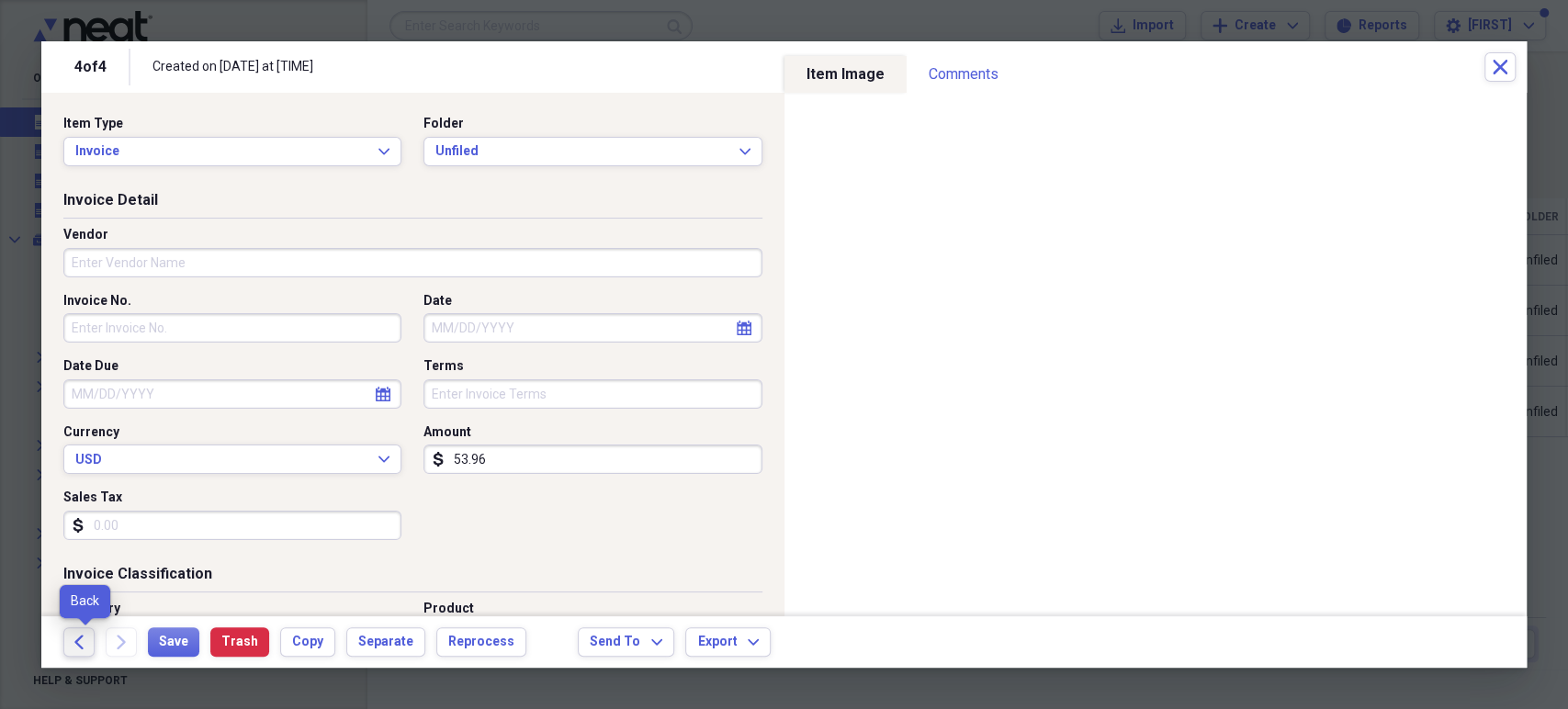 click on "Back" 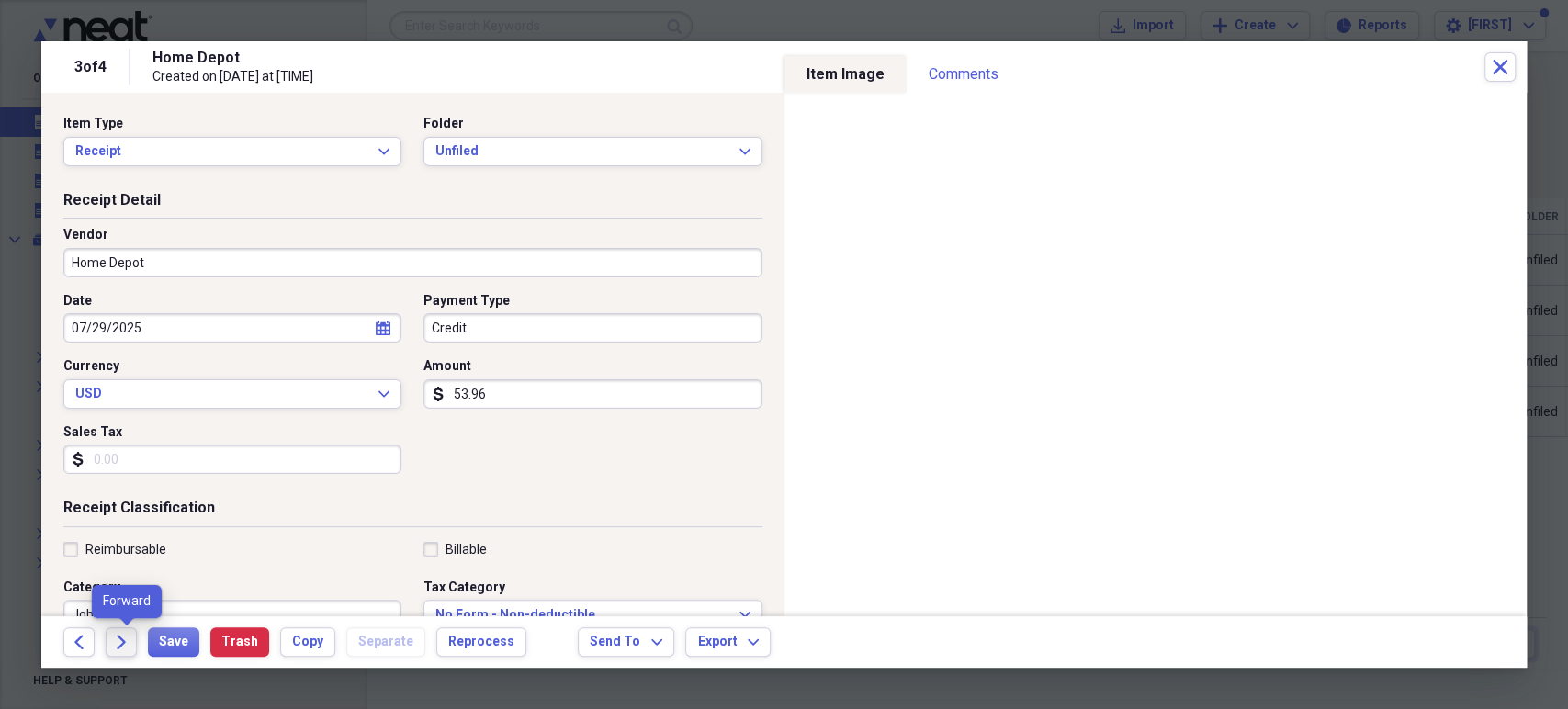 click on "Forward" 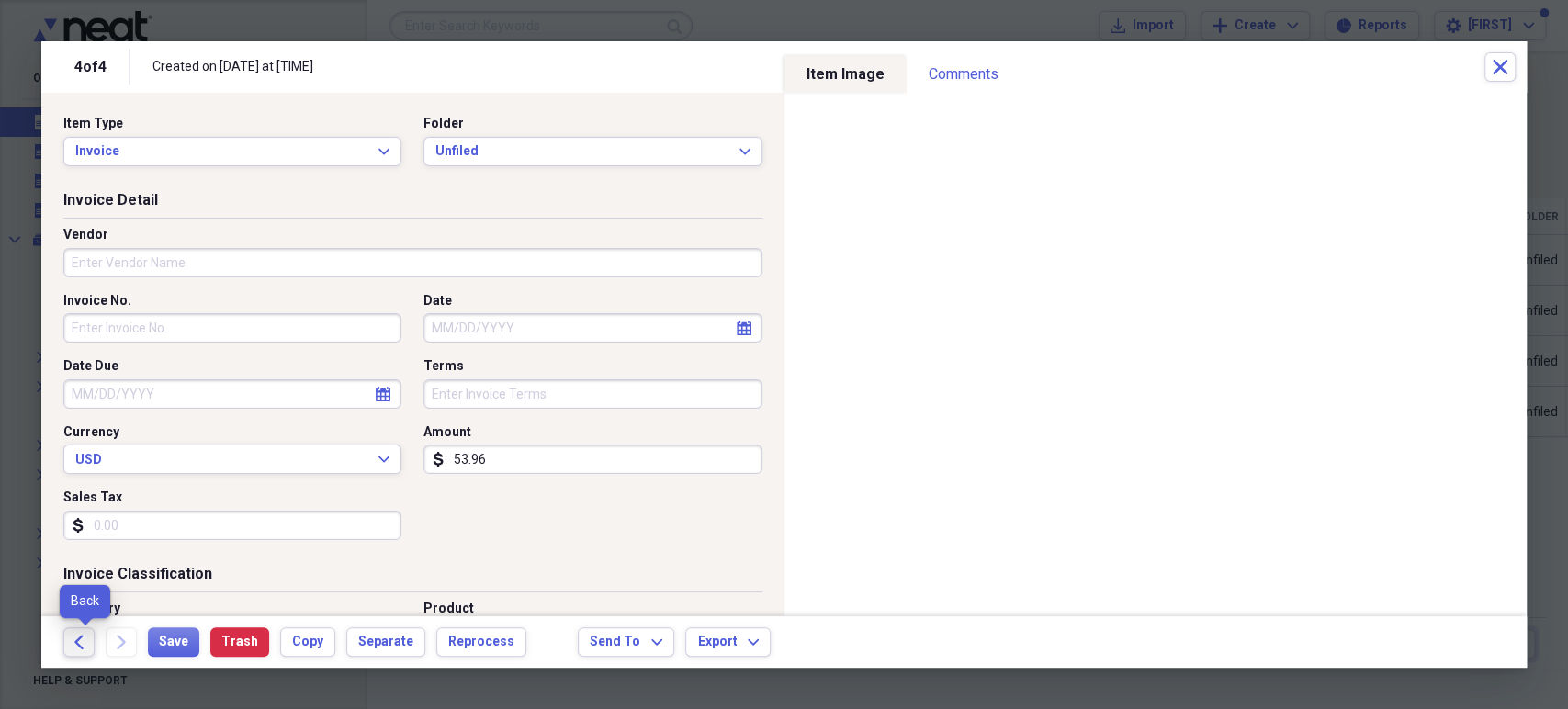 click on "Back" at bounding box center [79, 642] 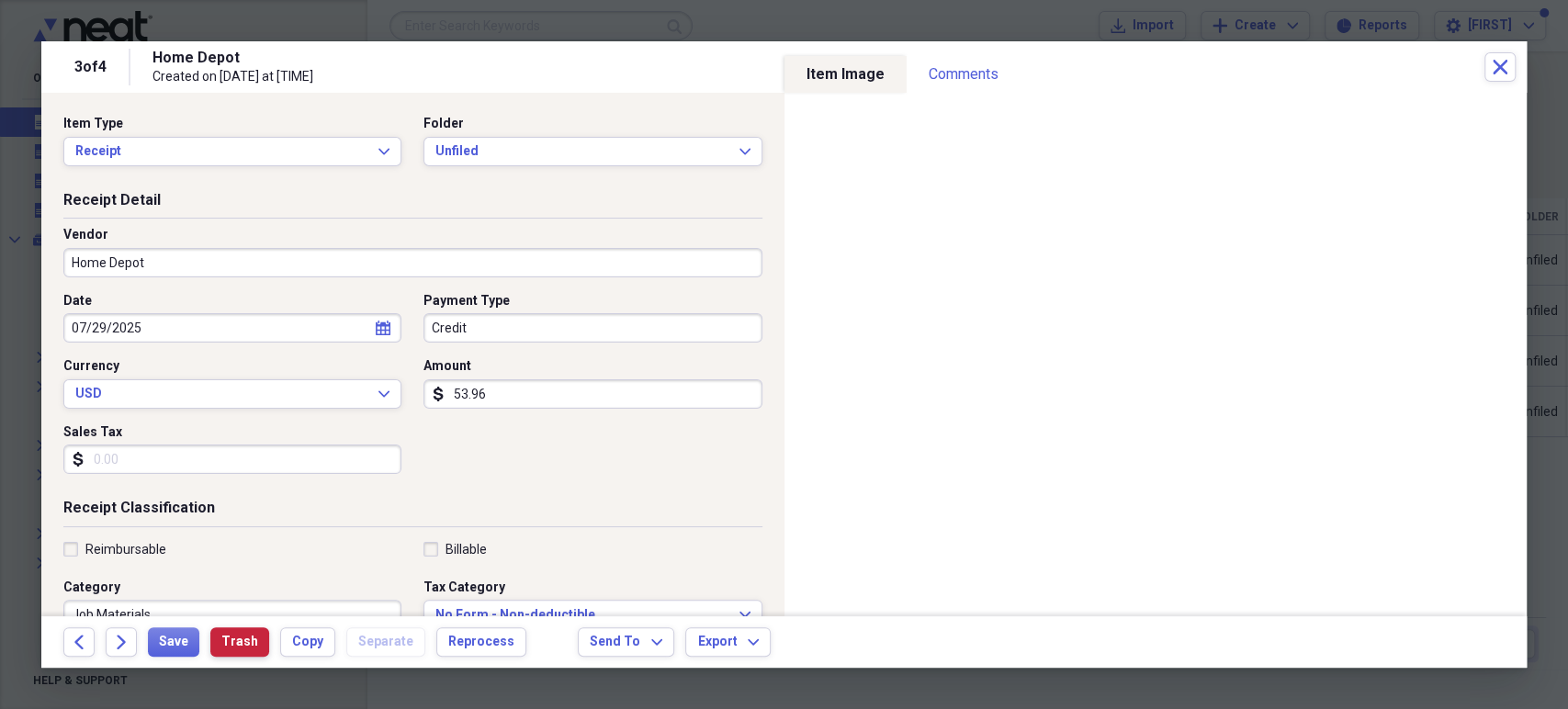 click on "Trash" at bounding box center (240, 642) 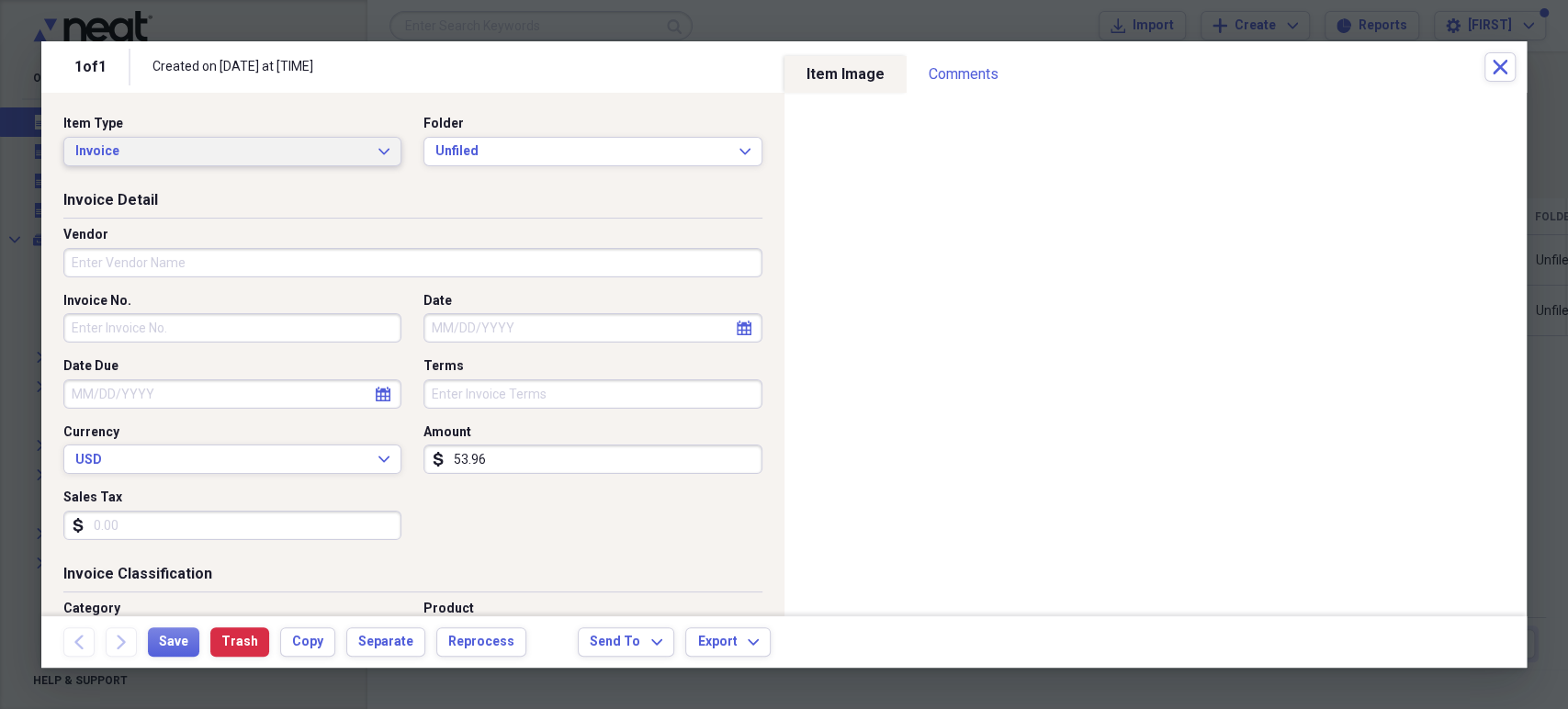 click on "Invoice" at bounding box center (221, 152) 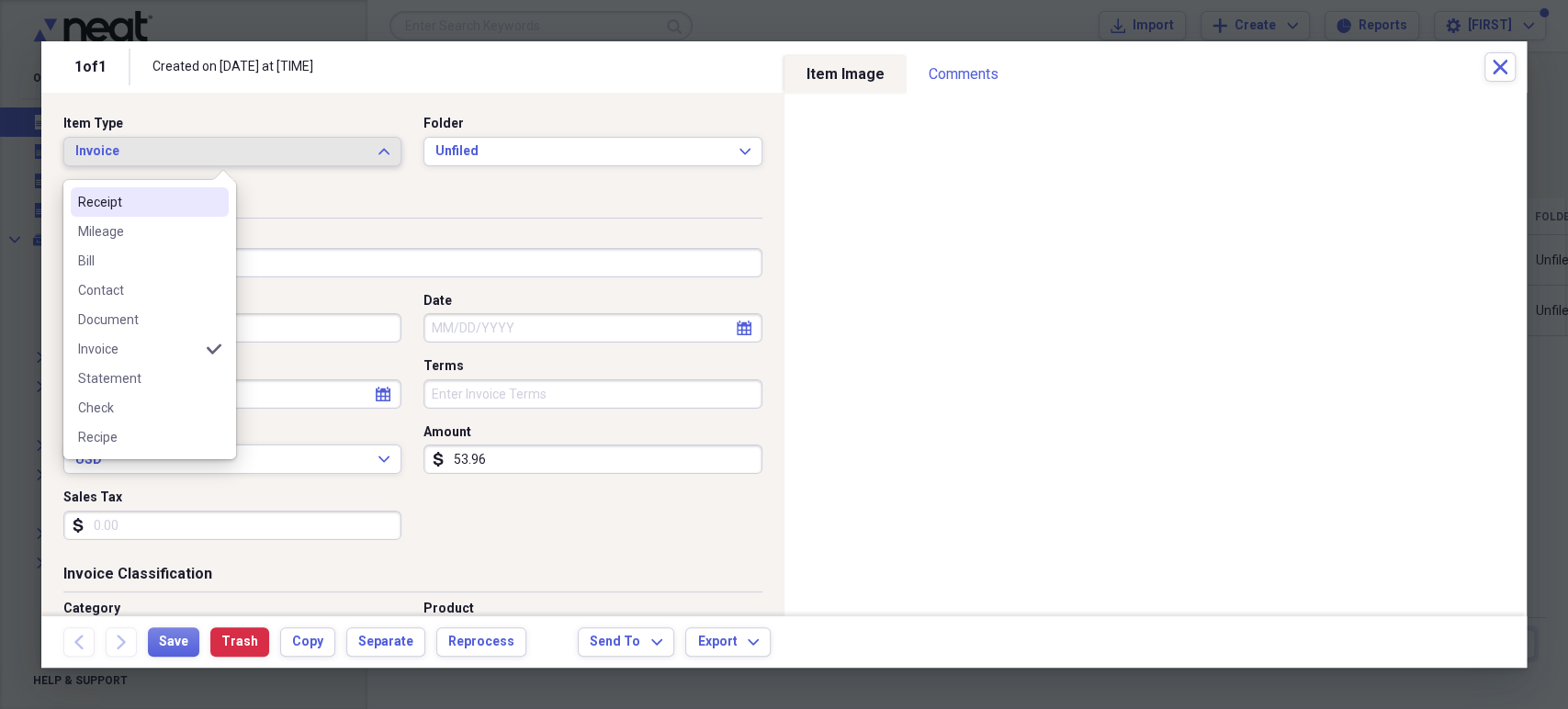 click on "Receipt" at bounding box center (139, 202) 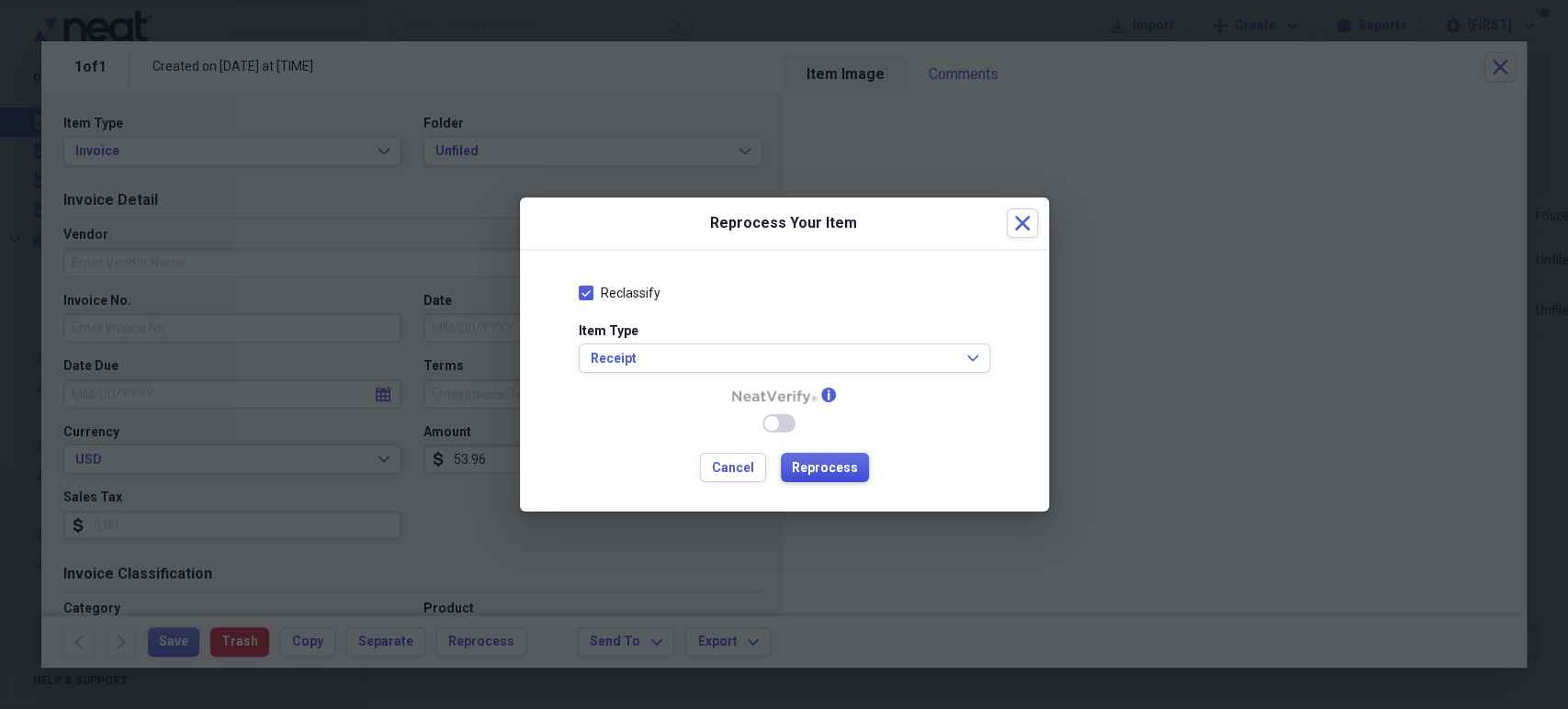 click on "Reprocess" at bounding box center (825, 468) 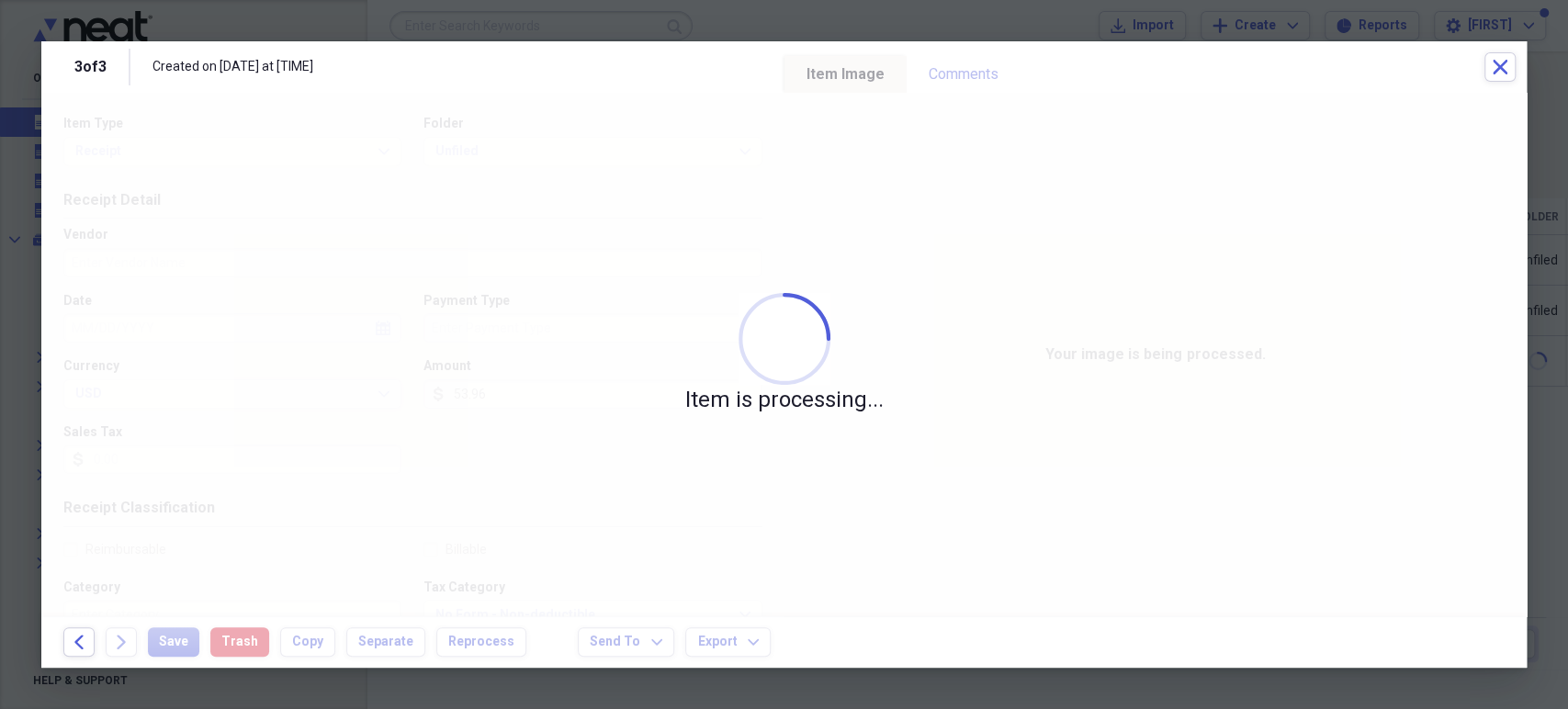 type on "Home Depot" 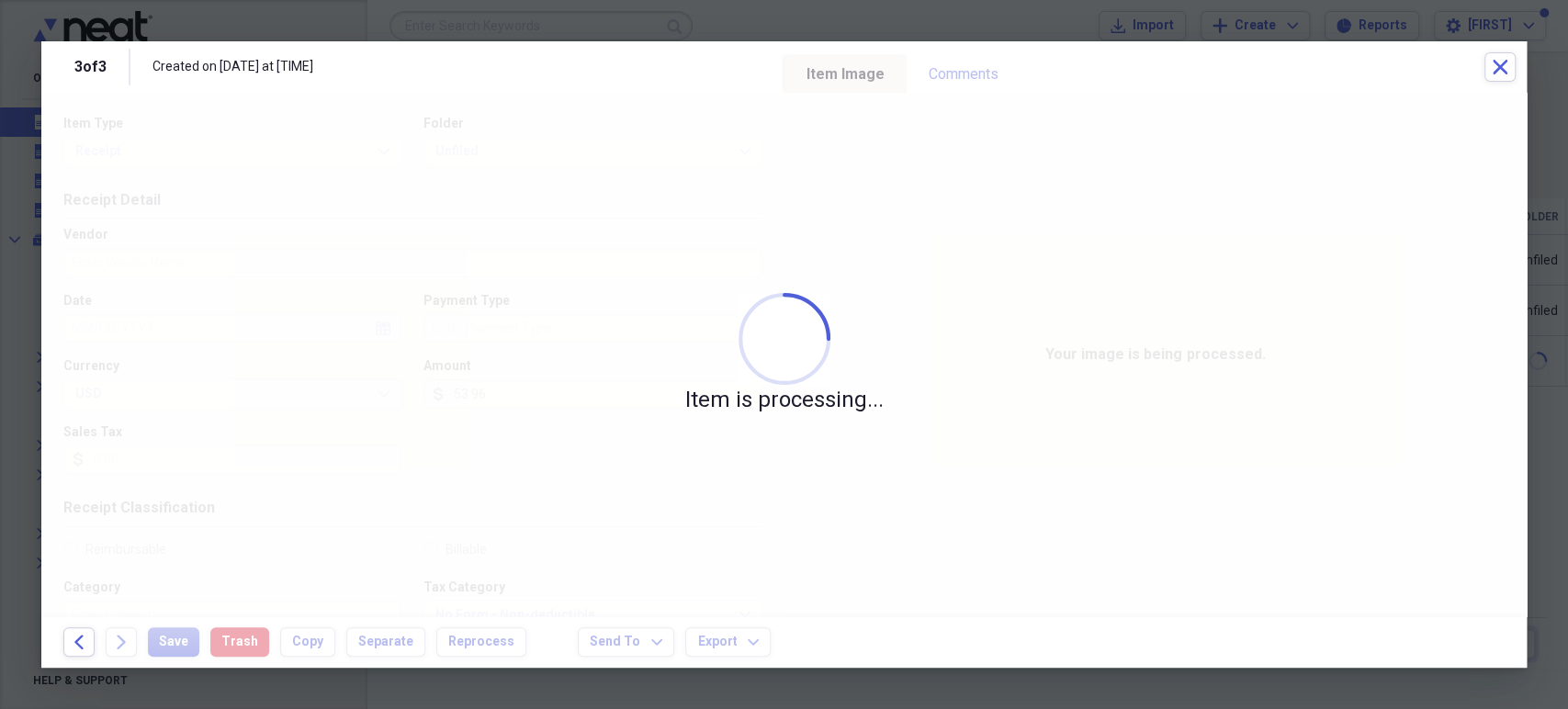 type on "07/29/2025" 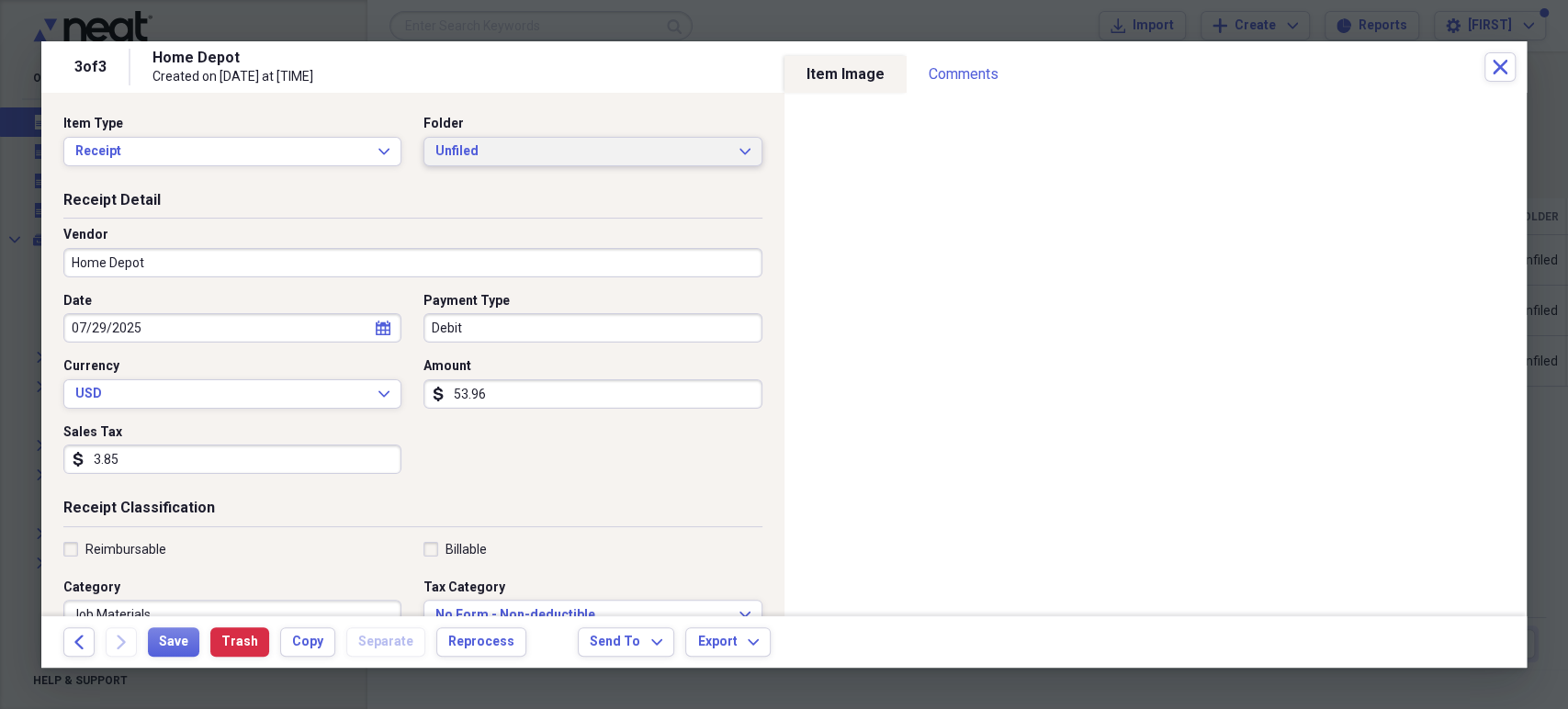 click on "Unfiled Expand" at bounding box center (592, 152) 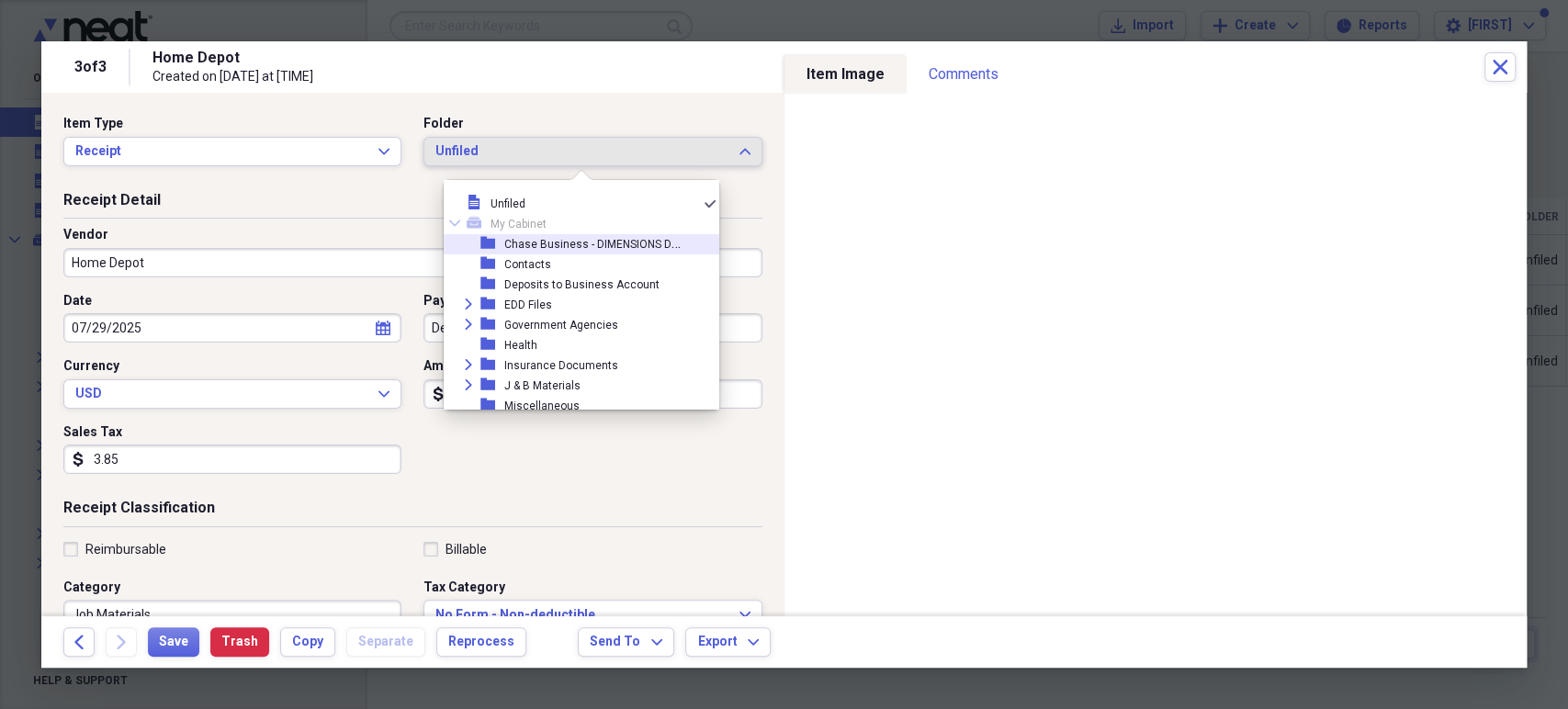 click on "Chase Business - DIMENSIONS DW, INC" at bounding box center (604, 242) 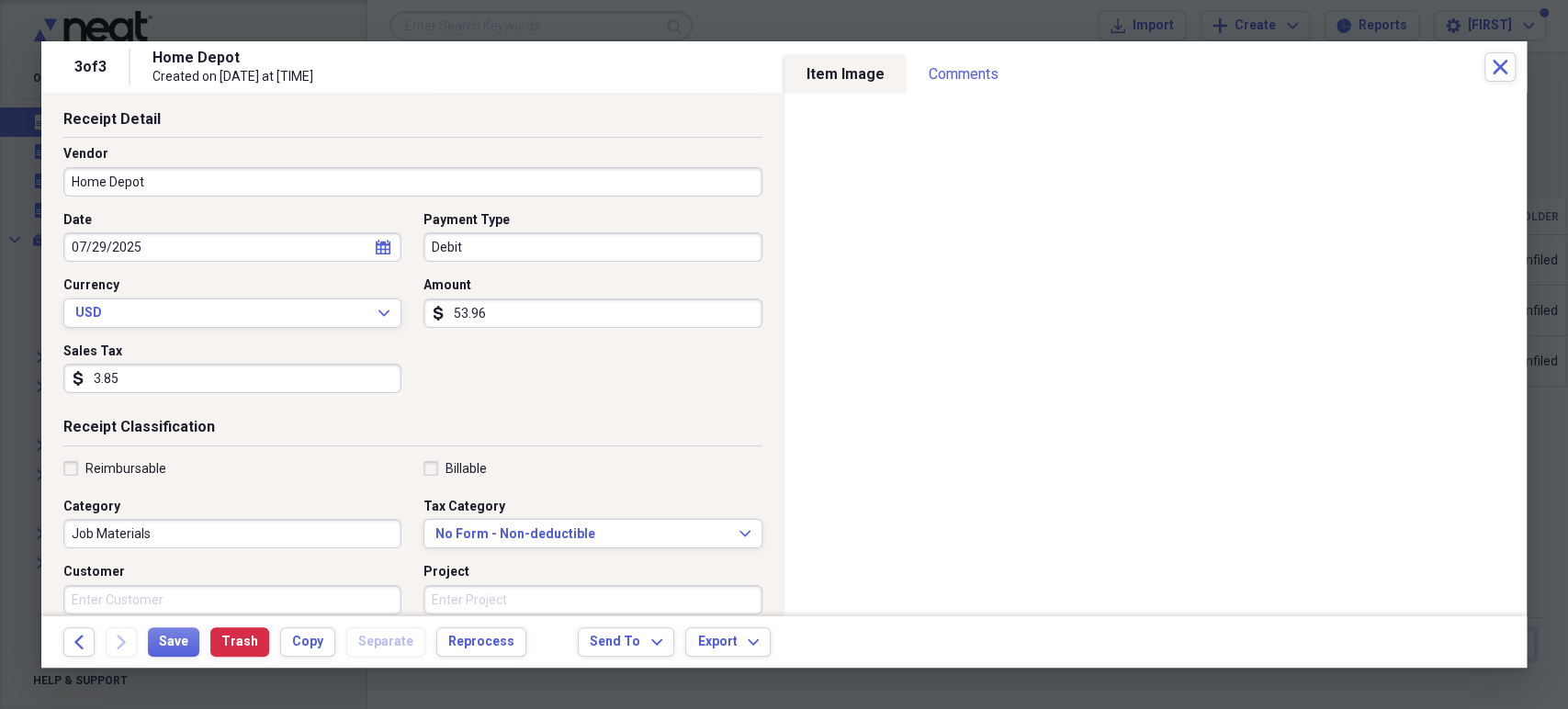 scroll, scrollTop: 204, scrollLeft: 0, axis: vertical 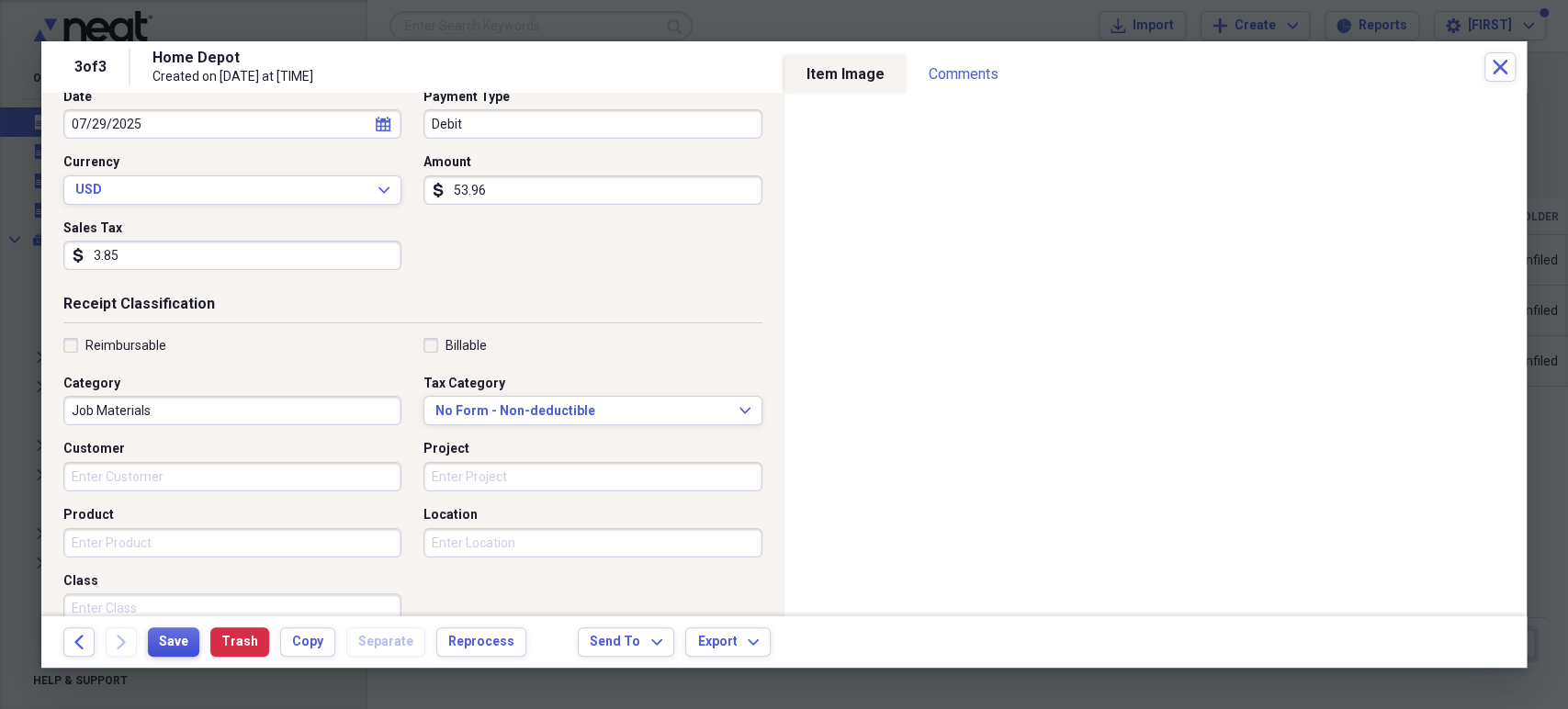 drag, startPoint x: 167, startPoint y: 639, endPoint x: 169, endPoint y: 630, distance: 9.219544 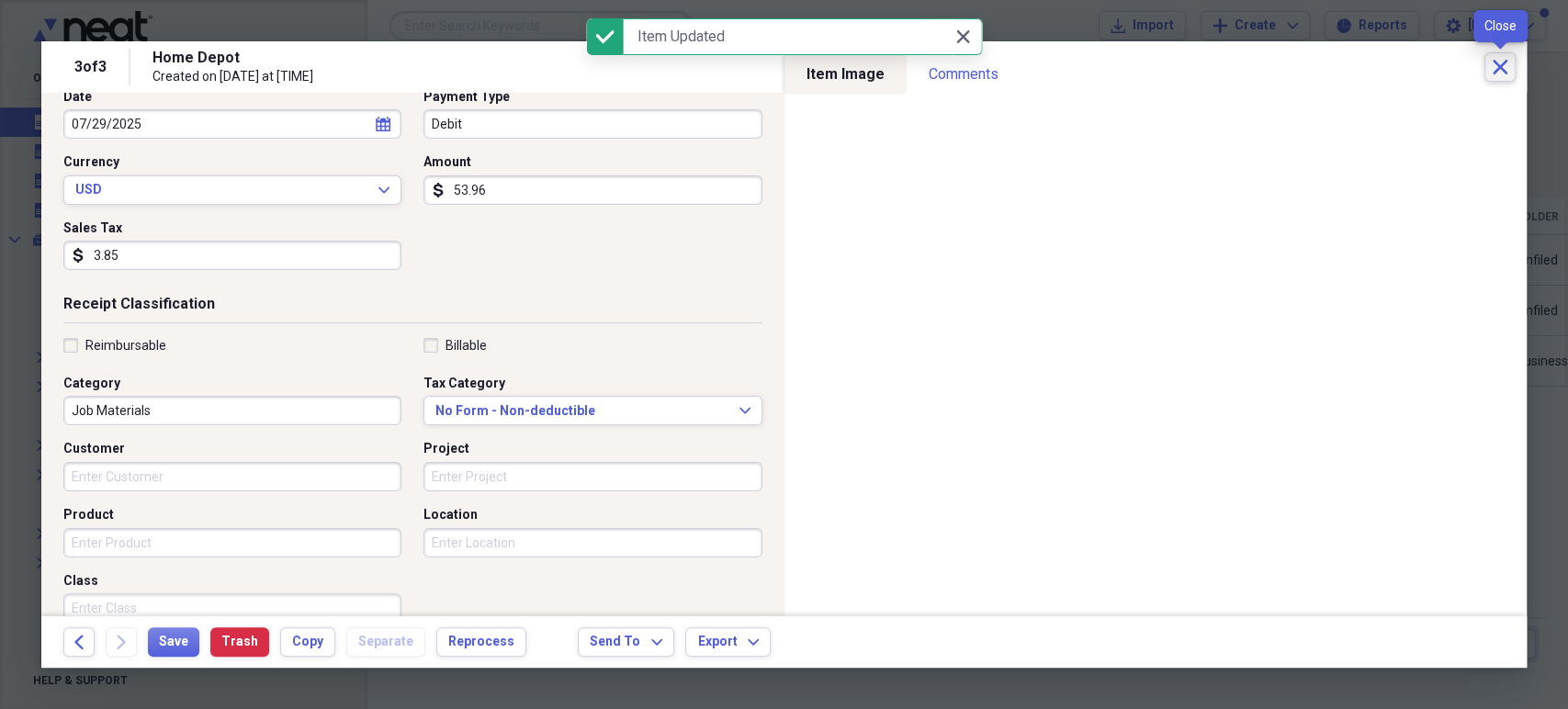 click on "Close" at bounding box center [1500, 67] 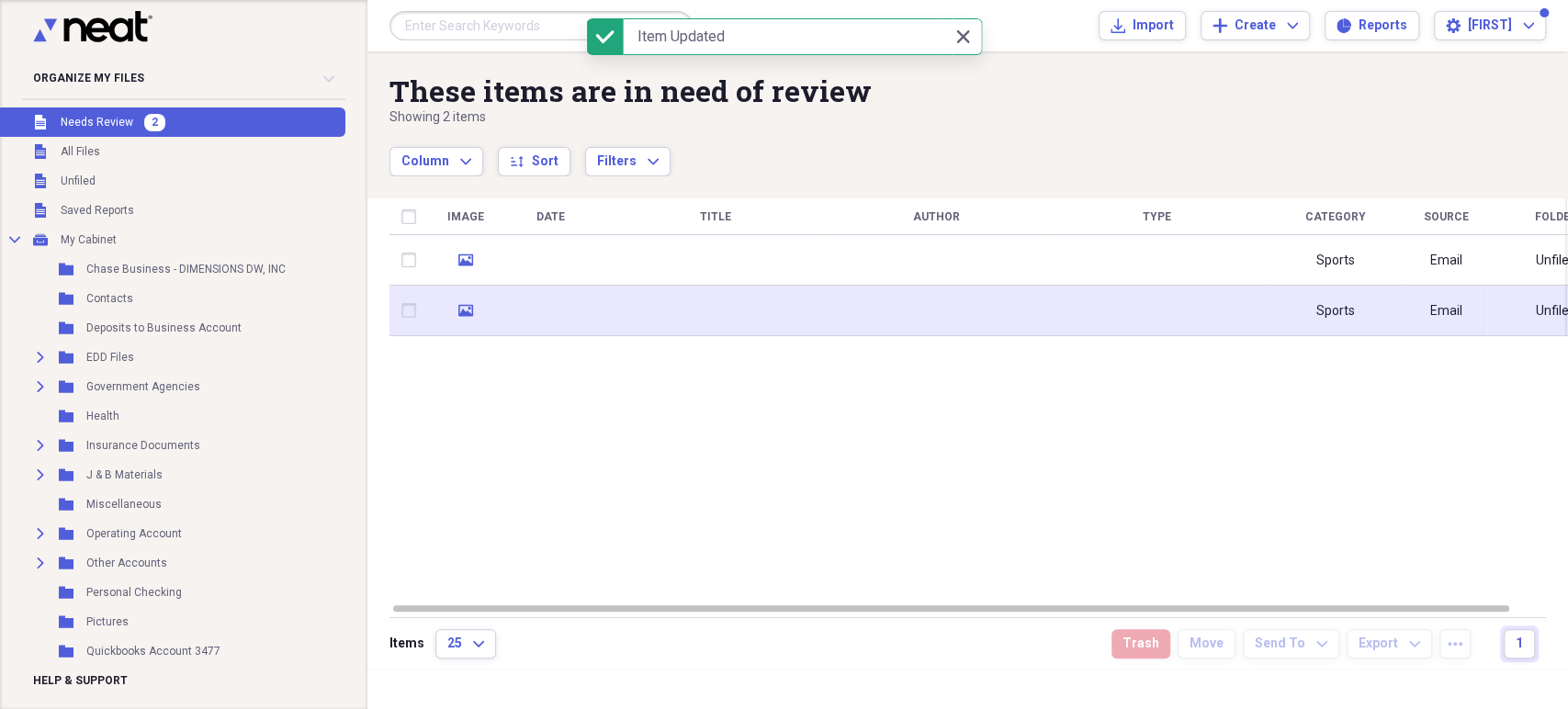 click at bounding box center (1156, 310) 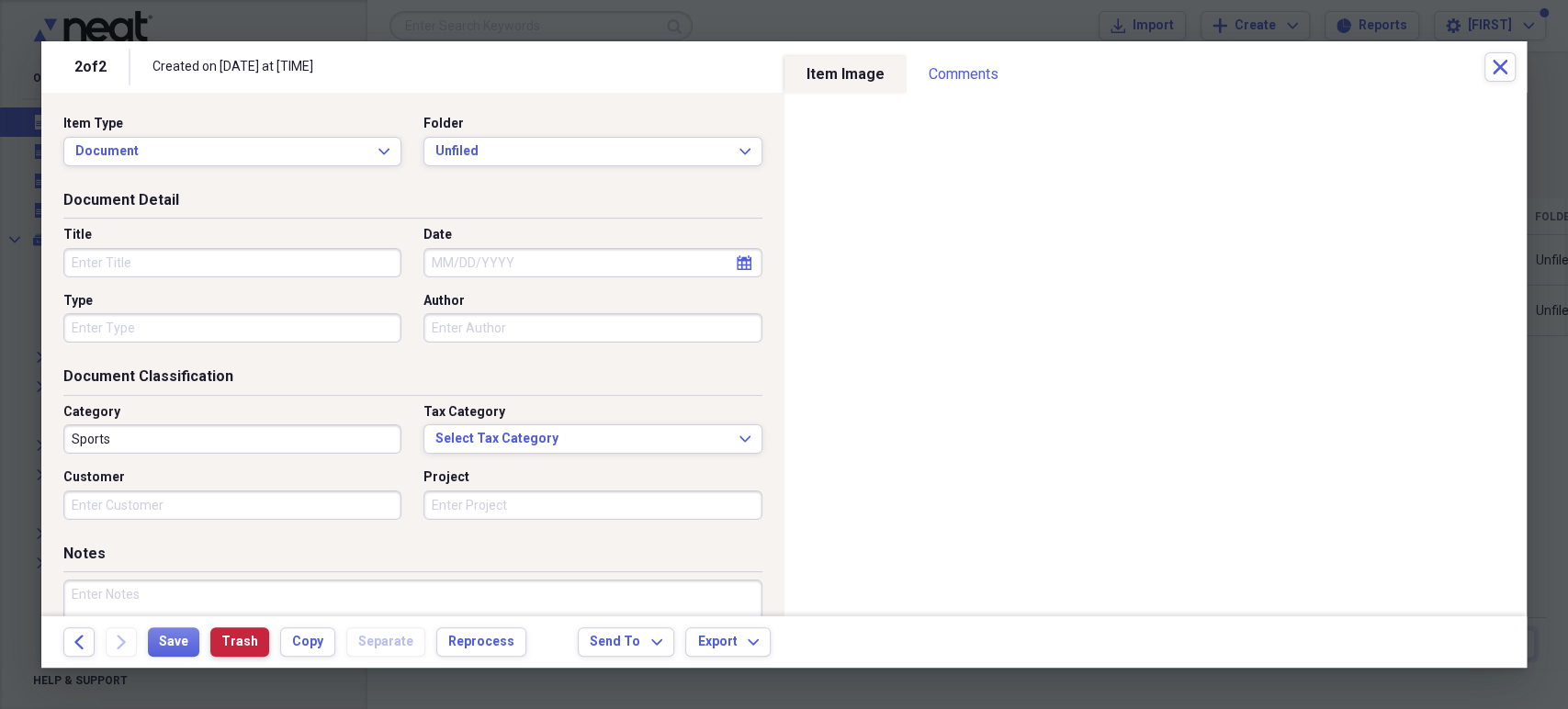 click on "Trash" at bounding box center [240, 642] 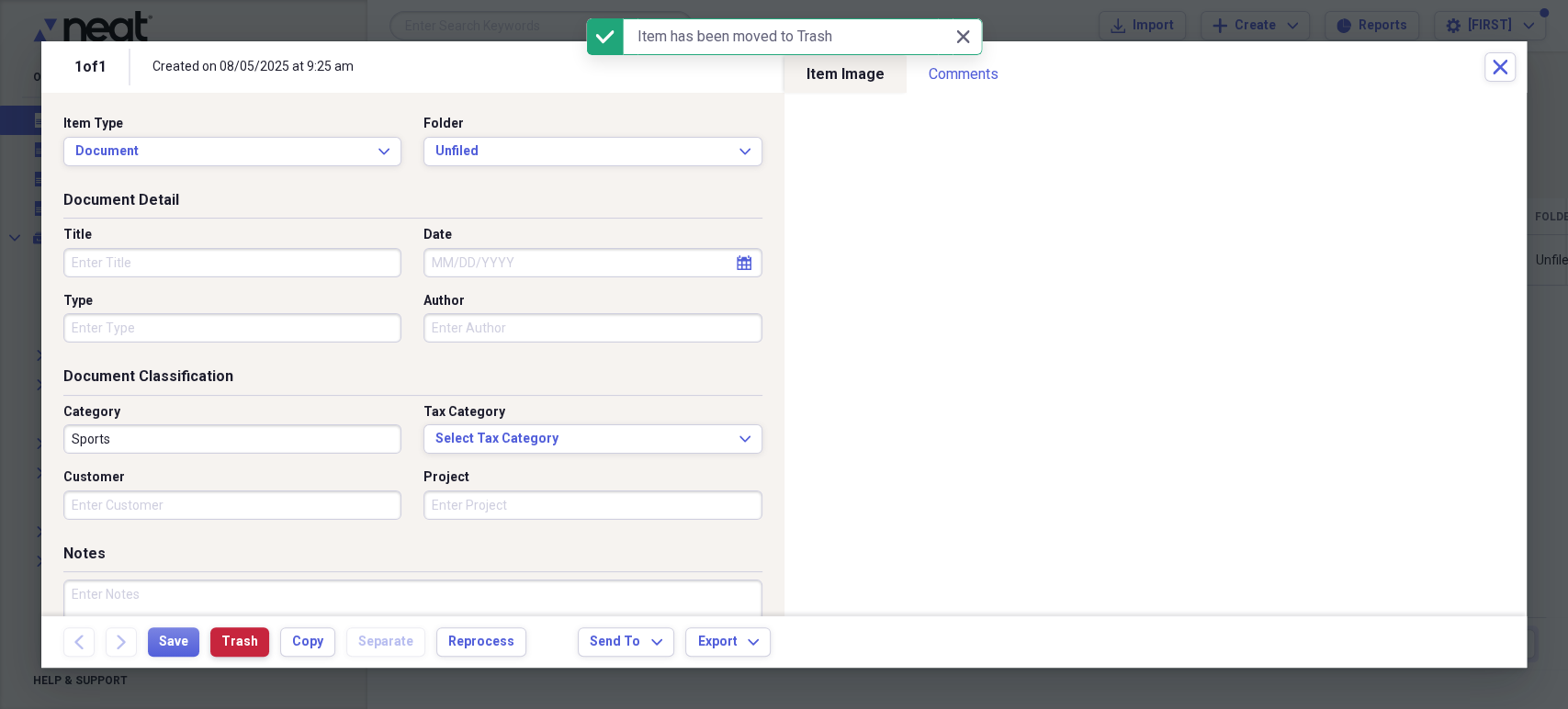 click on "Trash" at bounding box center (240, 642) 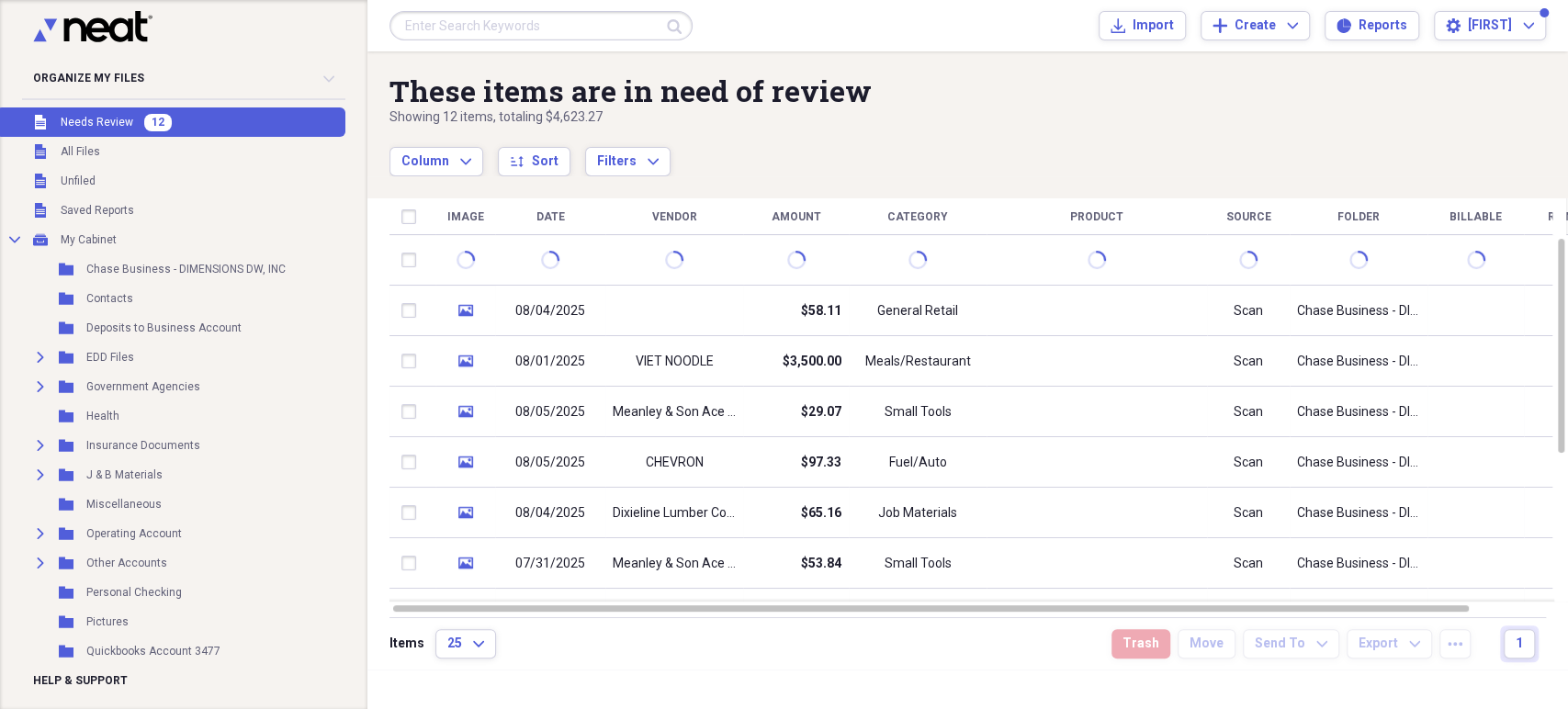 click on "Organize My Files 12 Collapse" at bounding box center (184, 78) 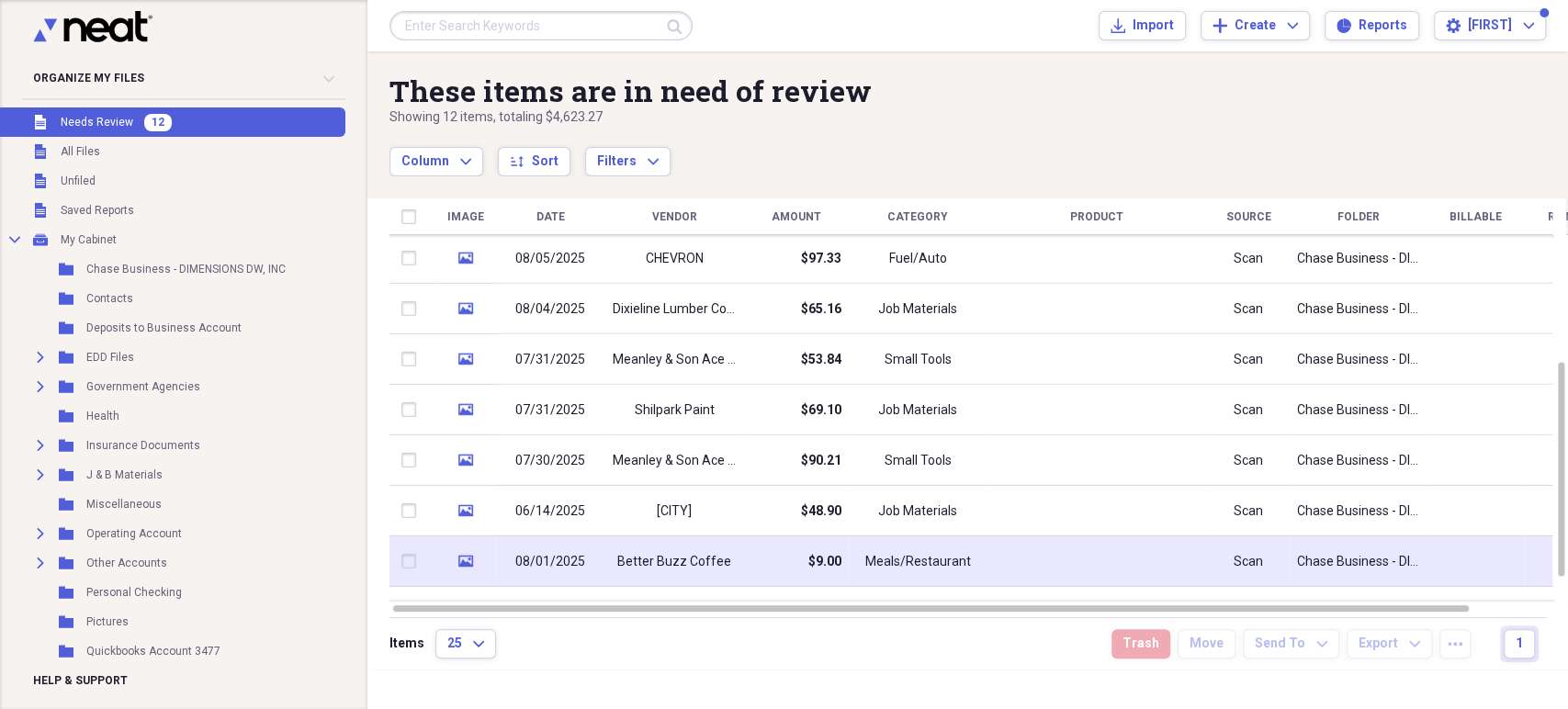 click on "$9.00" at bounding box center (795, 561) 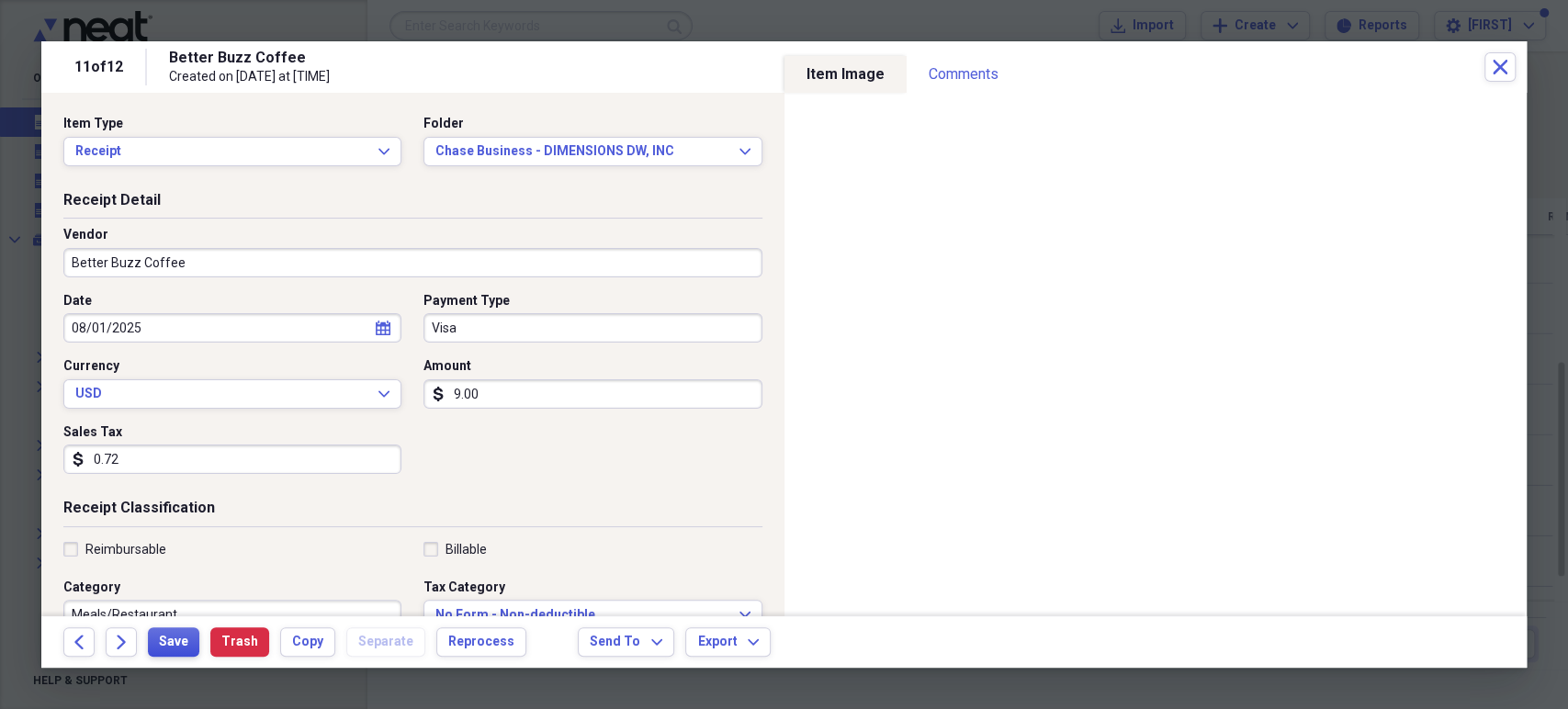click on "Save" at bounding box center (174, 642) 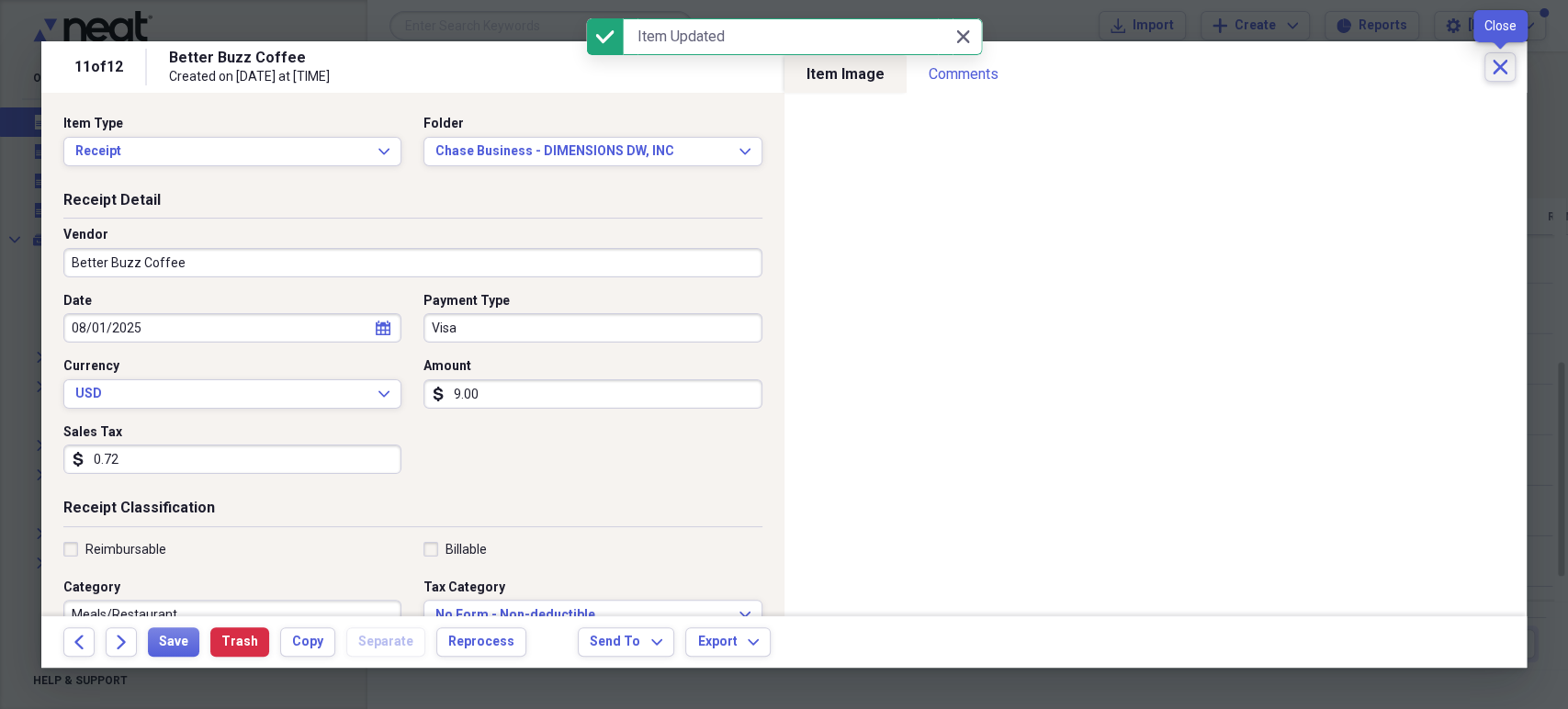 click 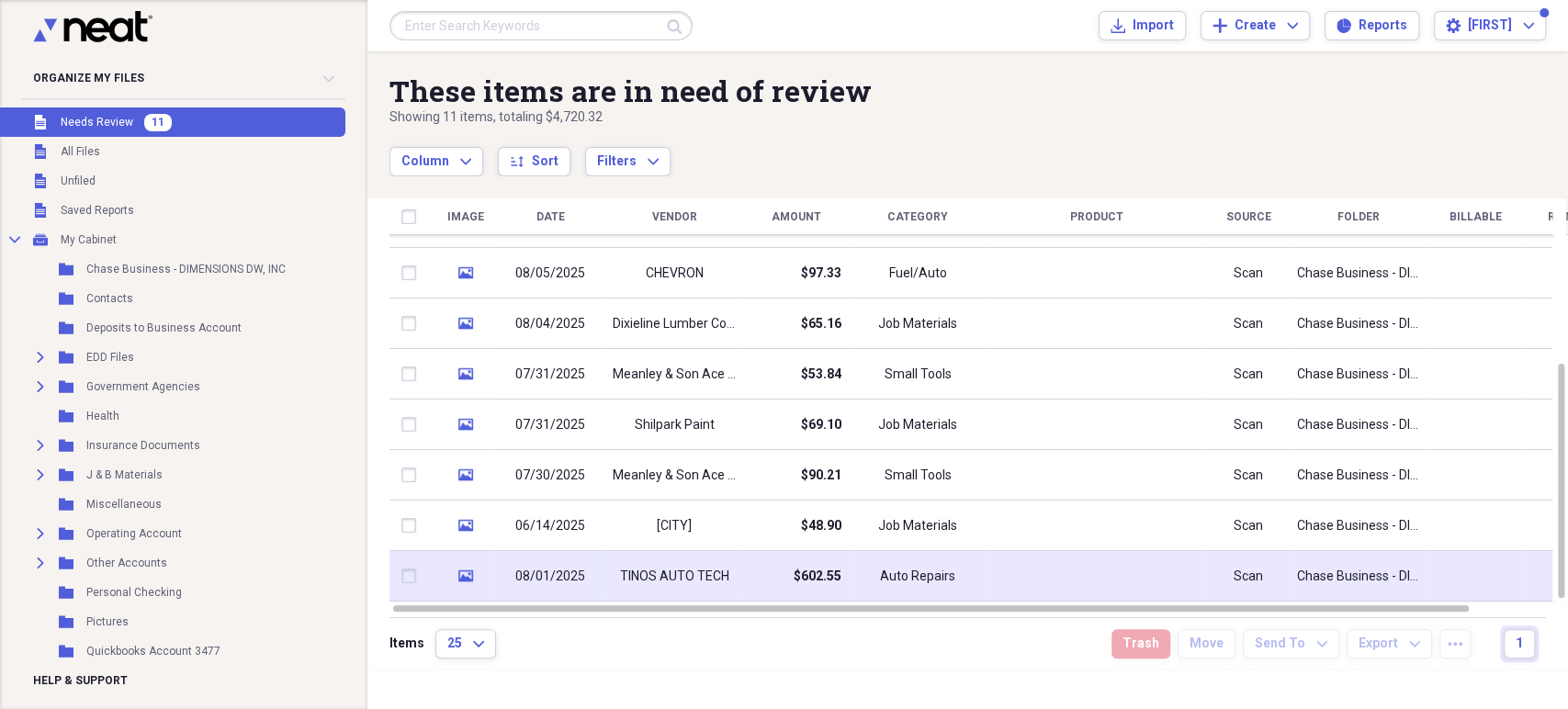 click on "TINOS AUTO TECH" at bounding box center [674, 576] 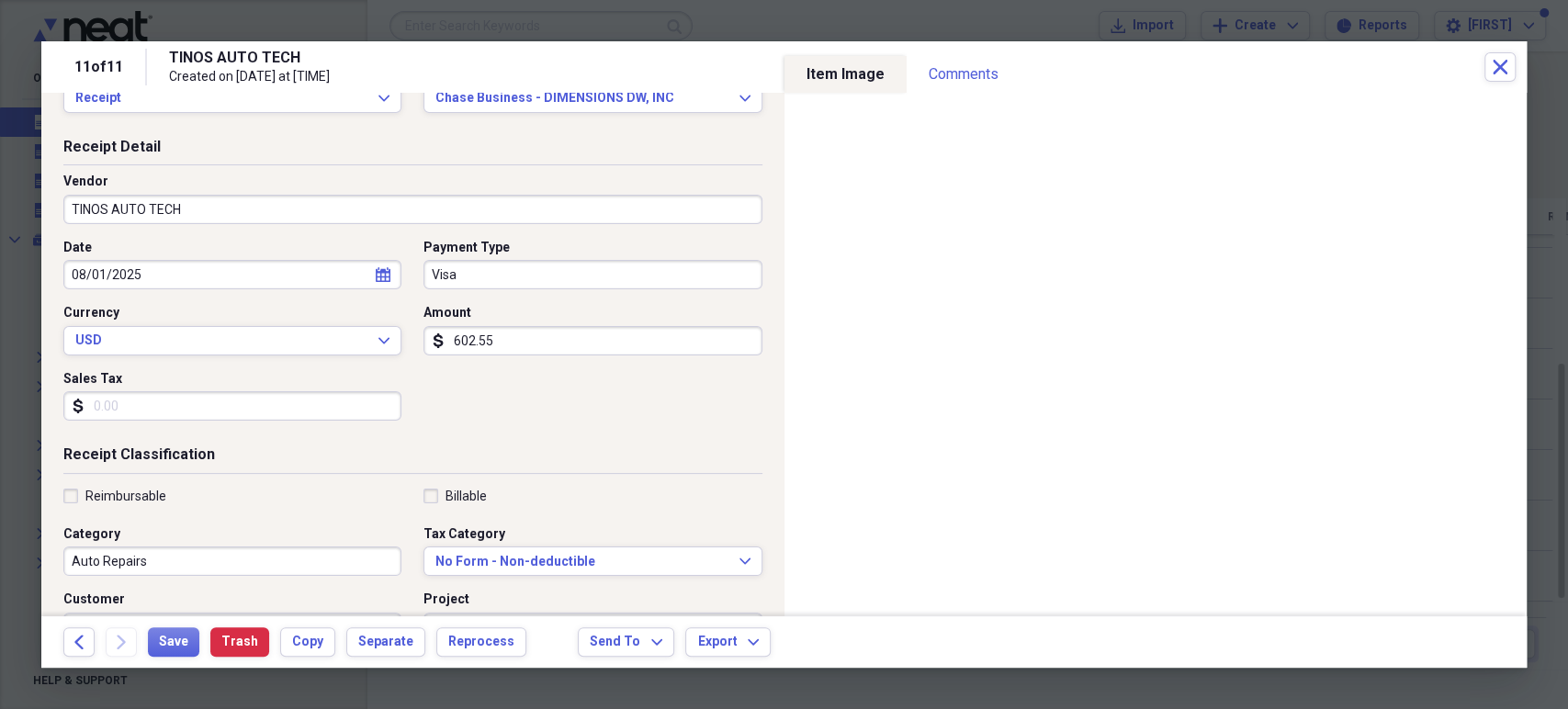 scroll, scrollTop: 102, scrollLeft: 0, axis: vertical 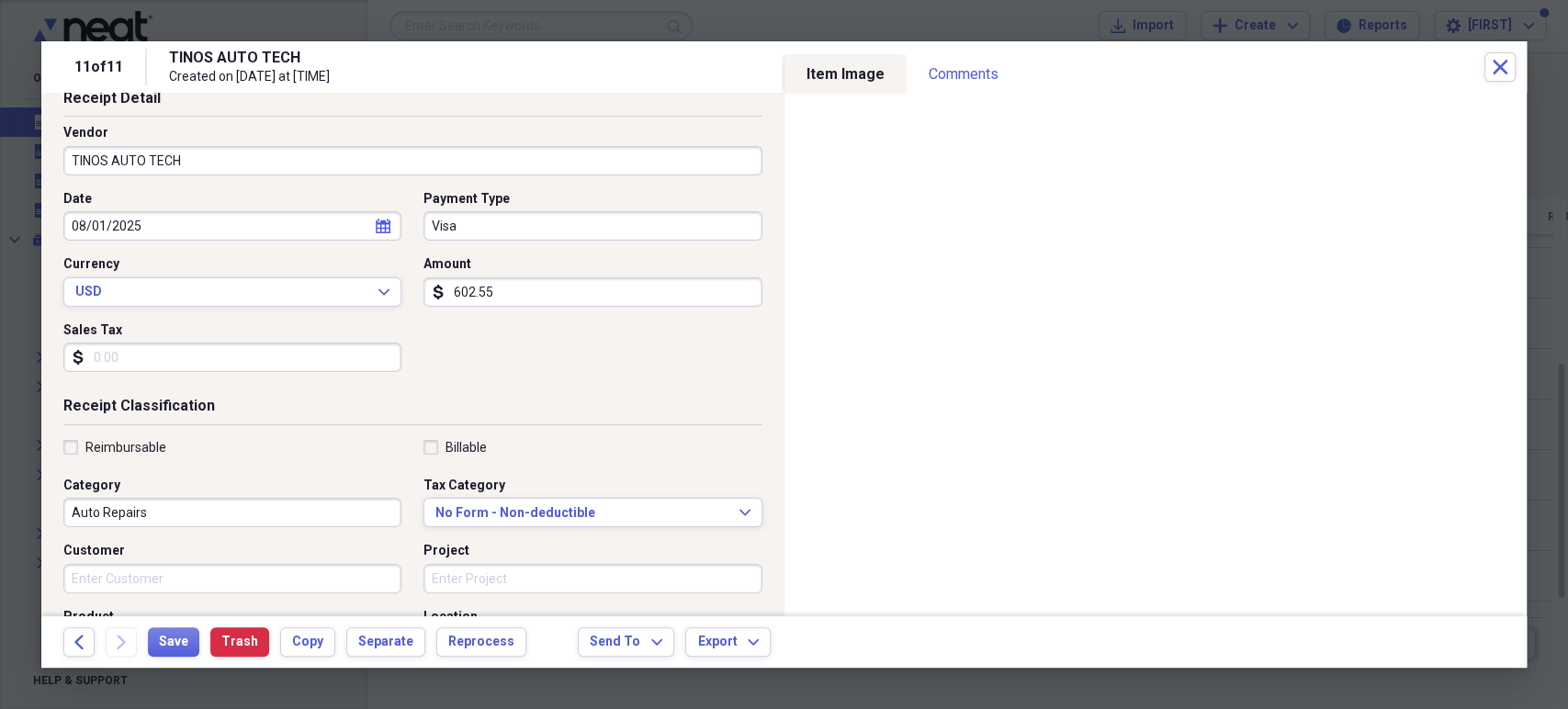 click on "Sales Tax" at bounding box center (232, 357) 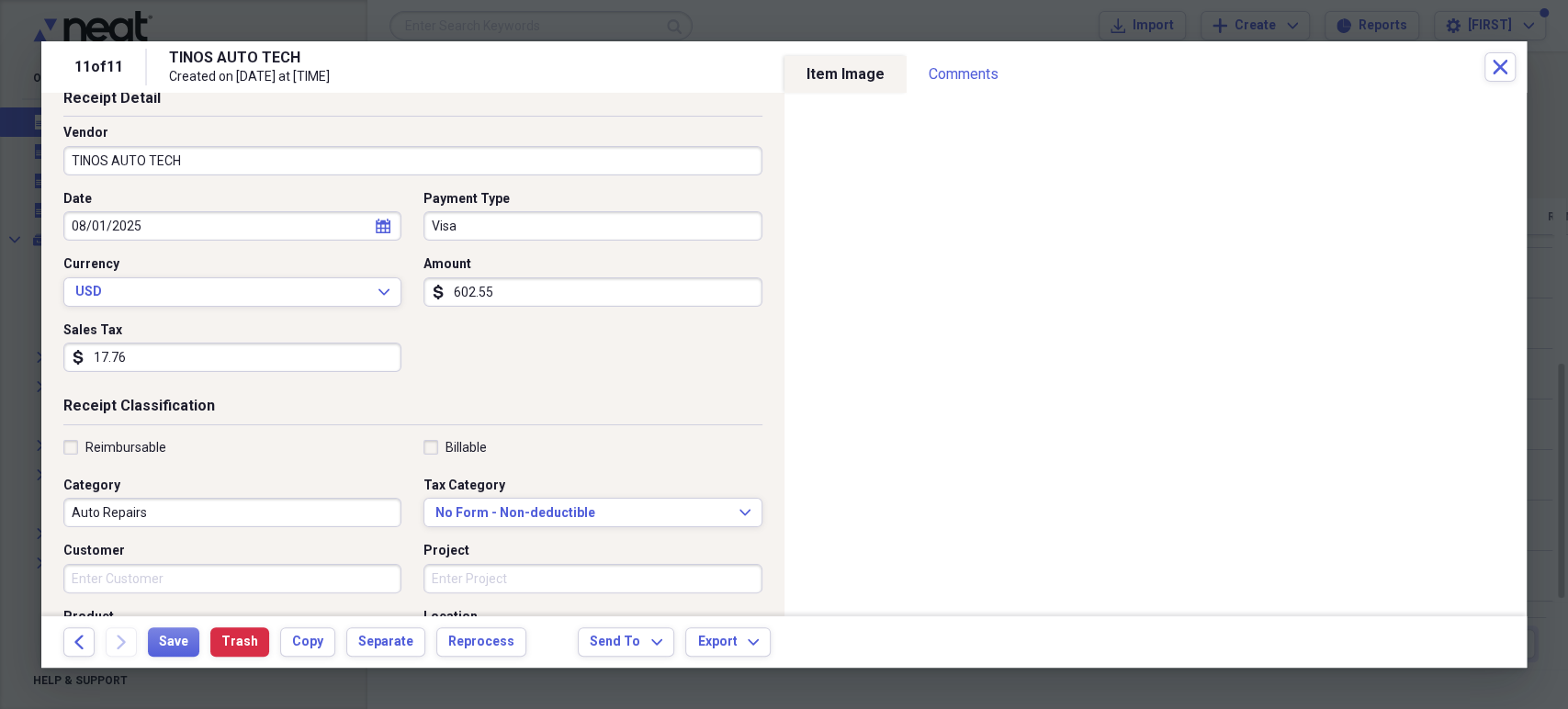 type on "17.76" 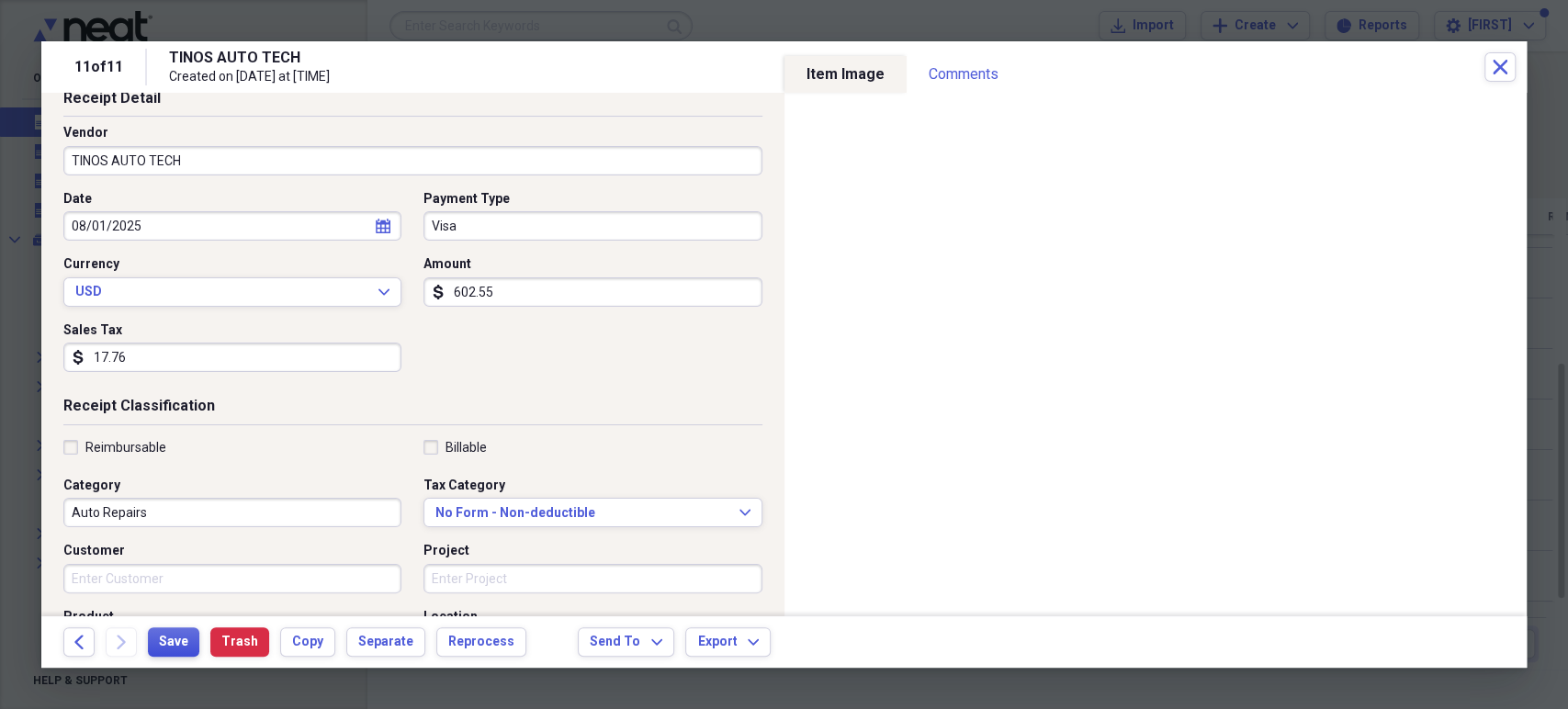 click on "Save" at bounding box center (174, 642) 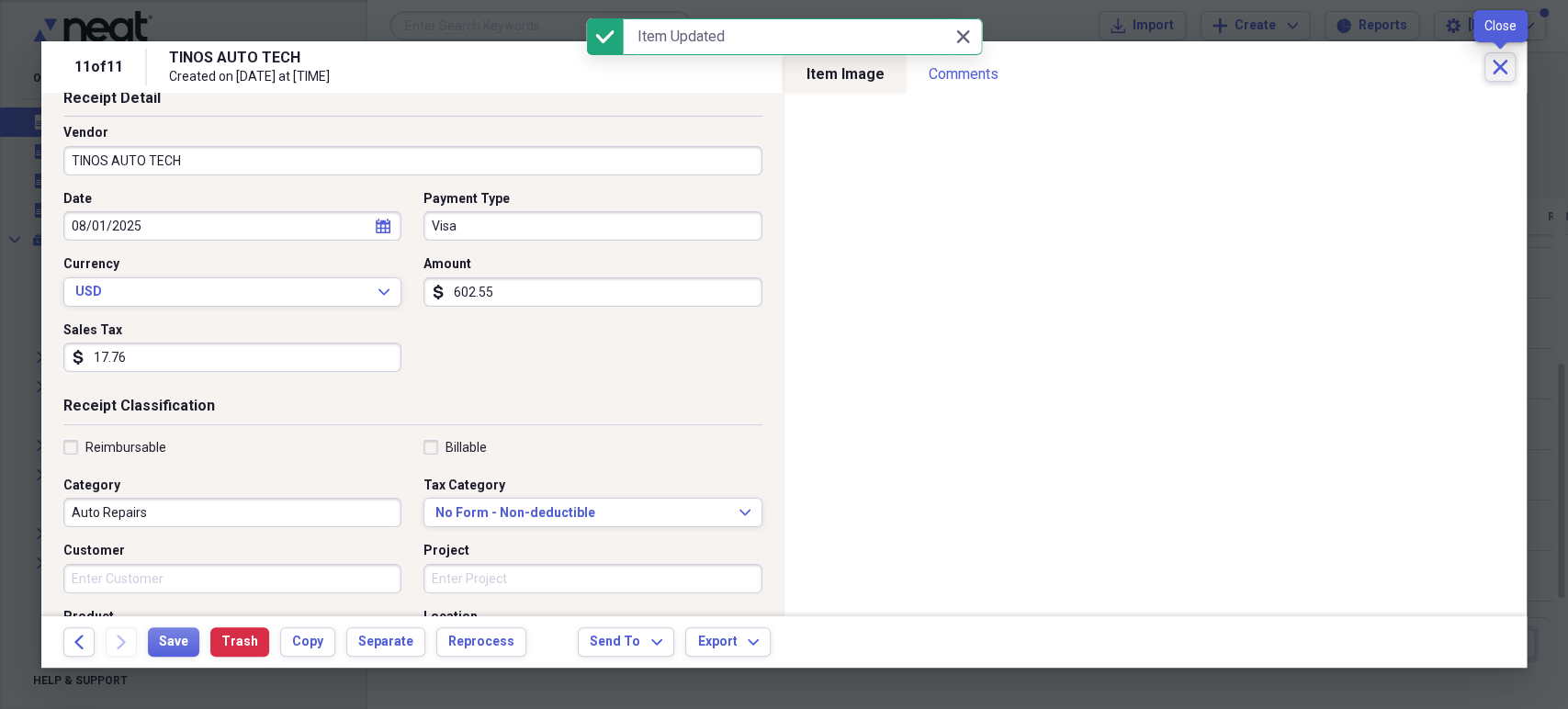 click on "Close" at bounding box center [1500, 67] 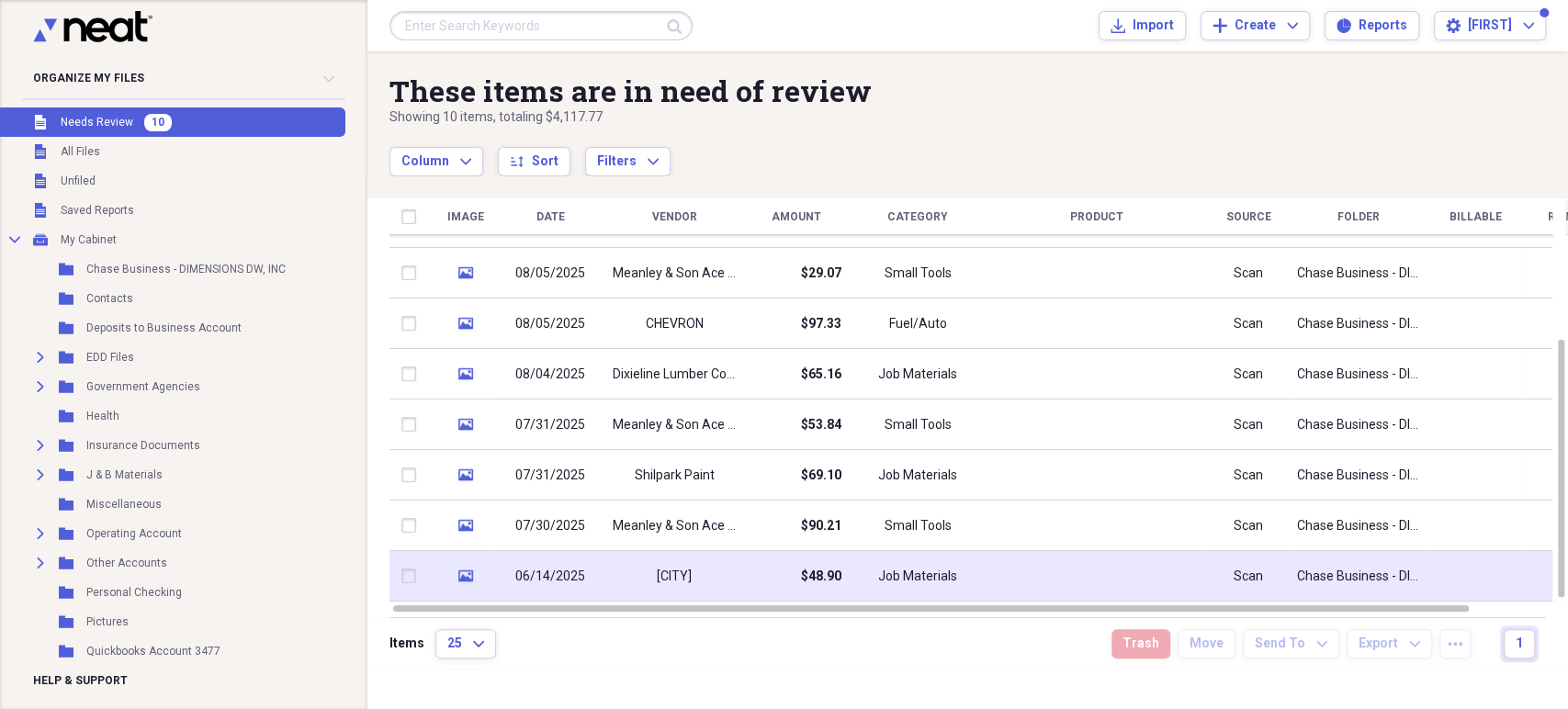 click on "Job Materials" at bounding box center [918, 576] 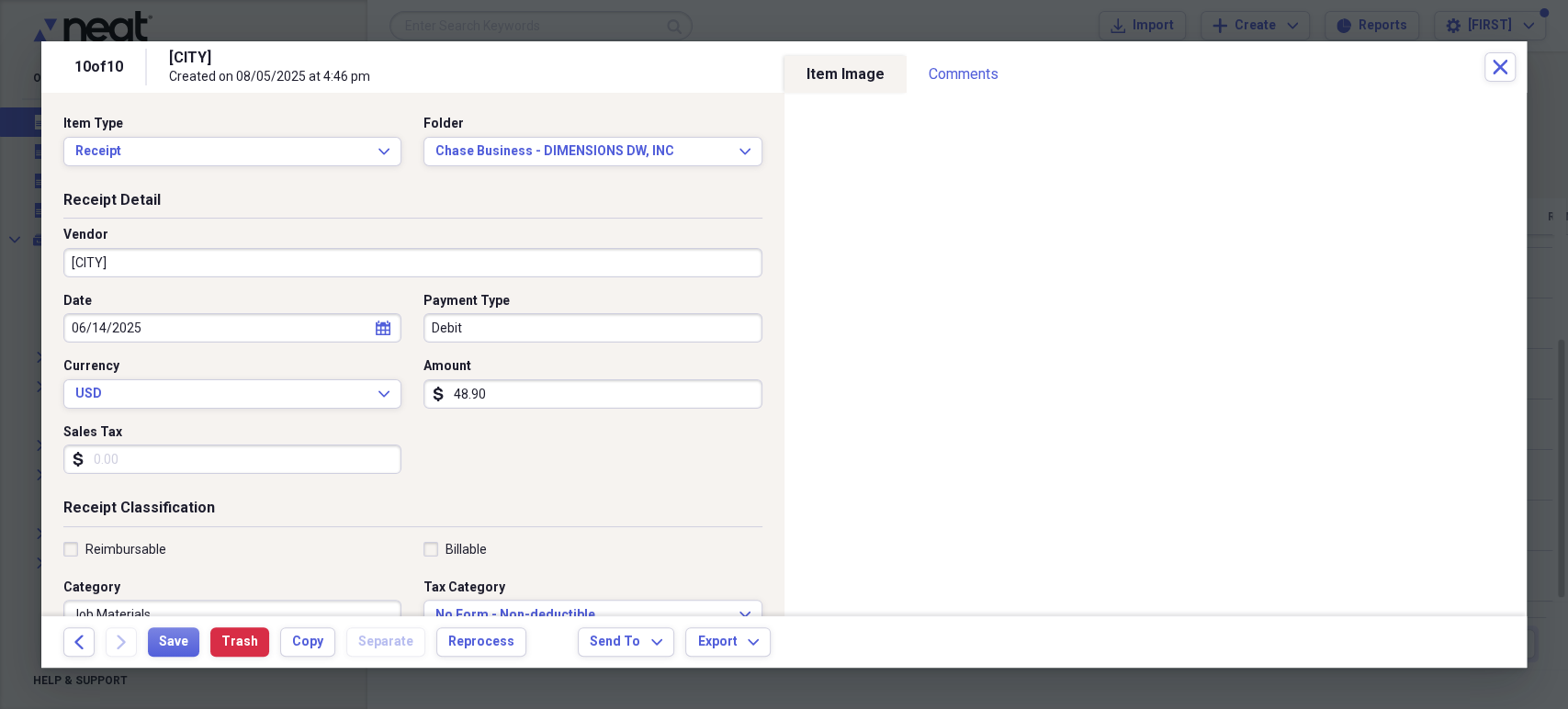 drag, startPoint x: 209, startPoint y: 432, endPoint x: 223, endPoint y: 476, distance: 46.173586 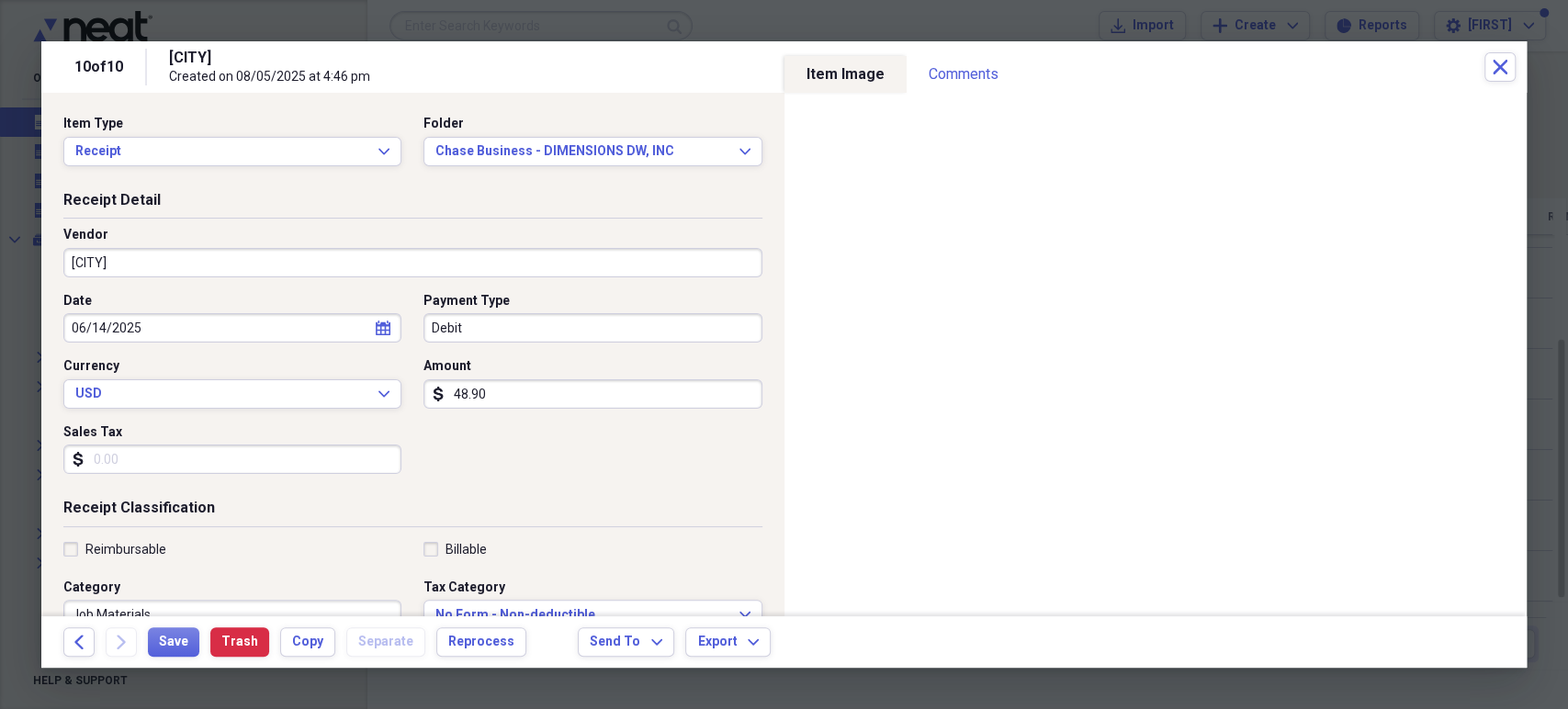click on "Date [DATE] calendar Calendar Payment Type Debit Currency USD Expand Amount dollar-sign 48.90 Sales Tax dollar-sign" at bounding box center (412, 390) 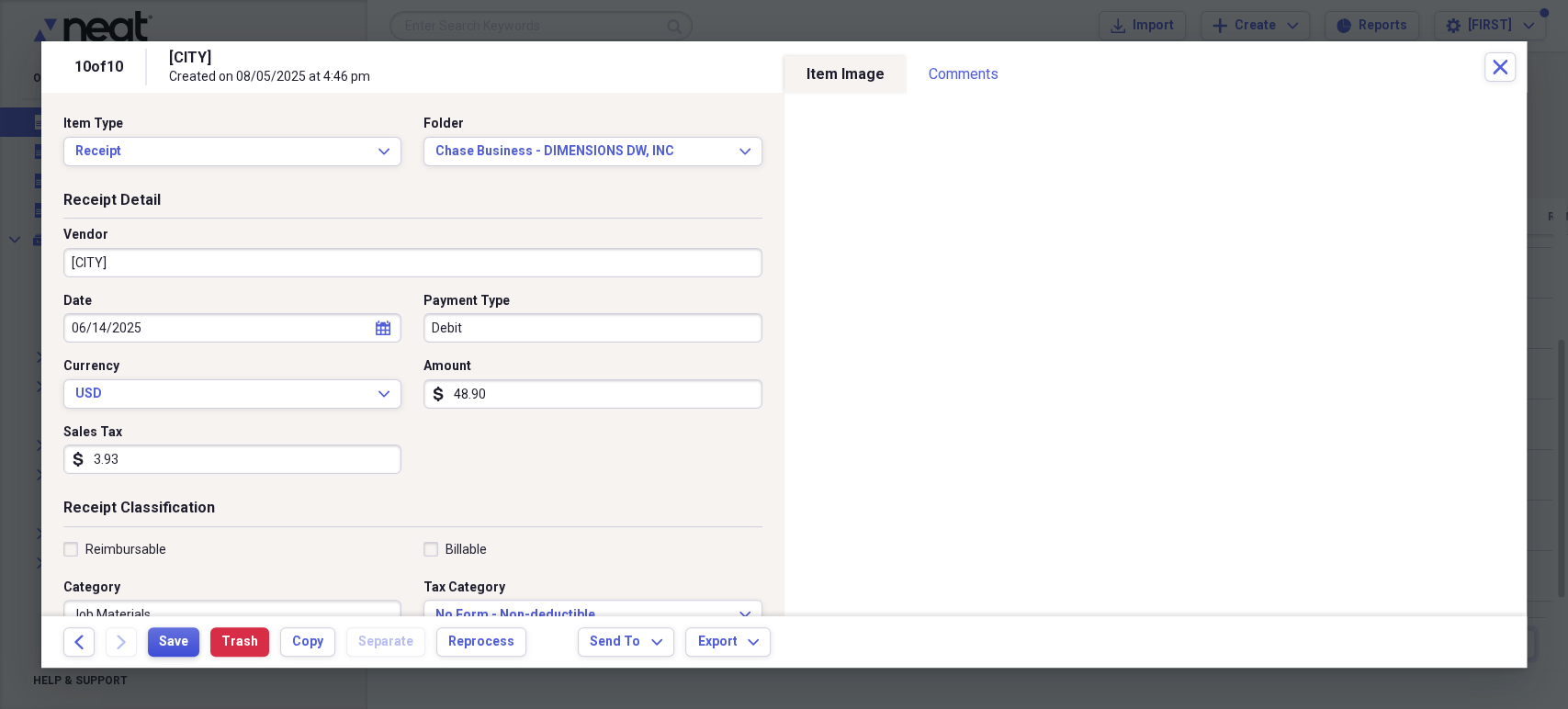 type on "3.93" 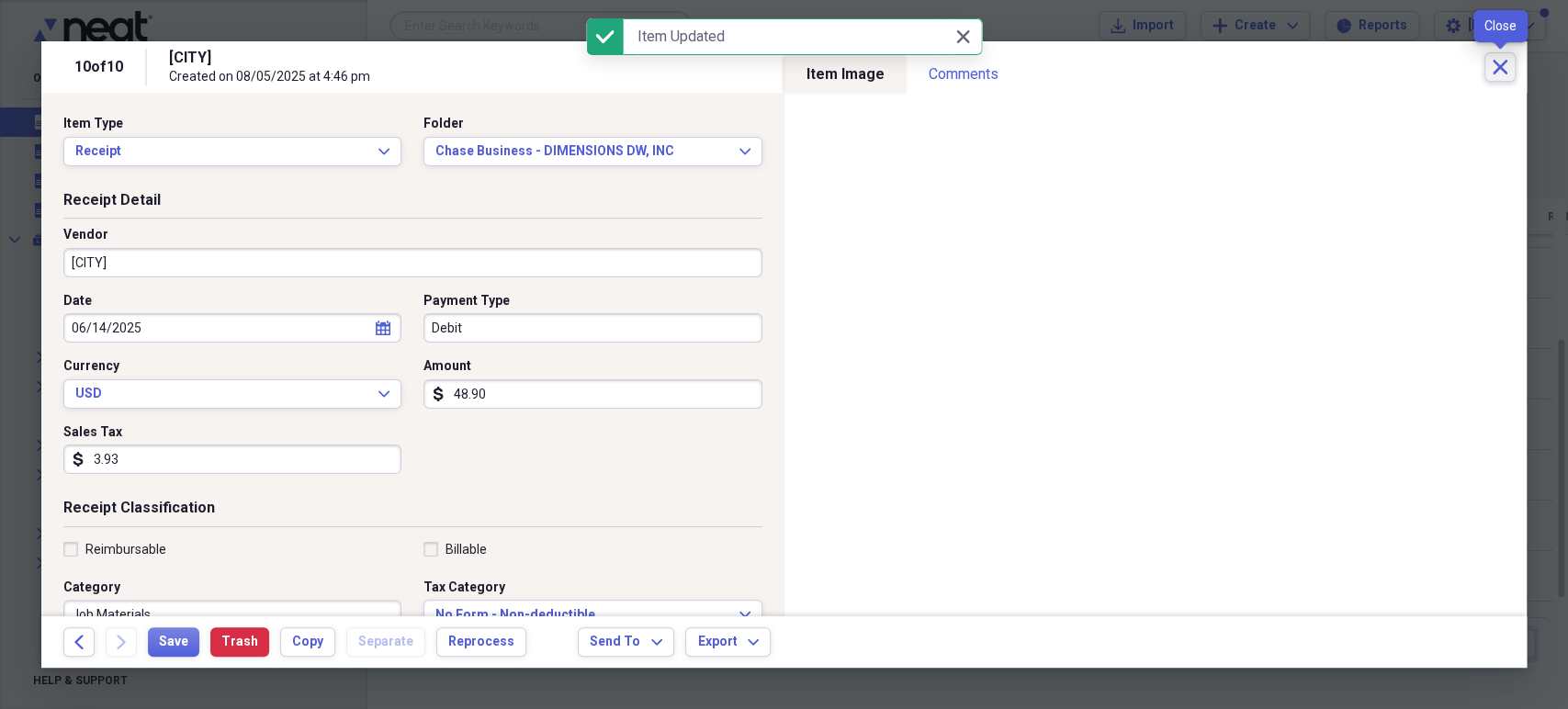 click on "Close" 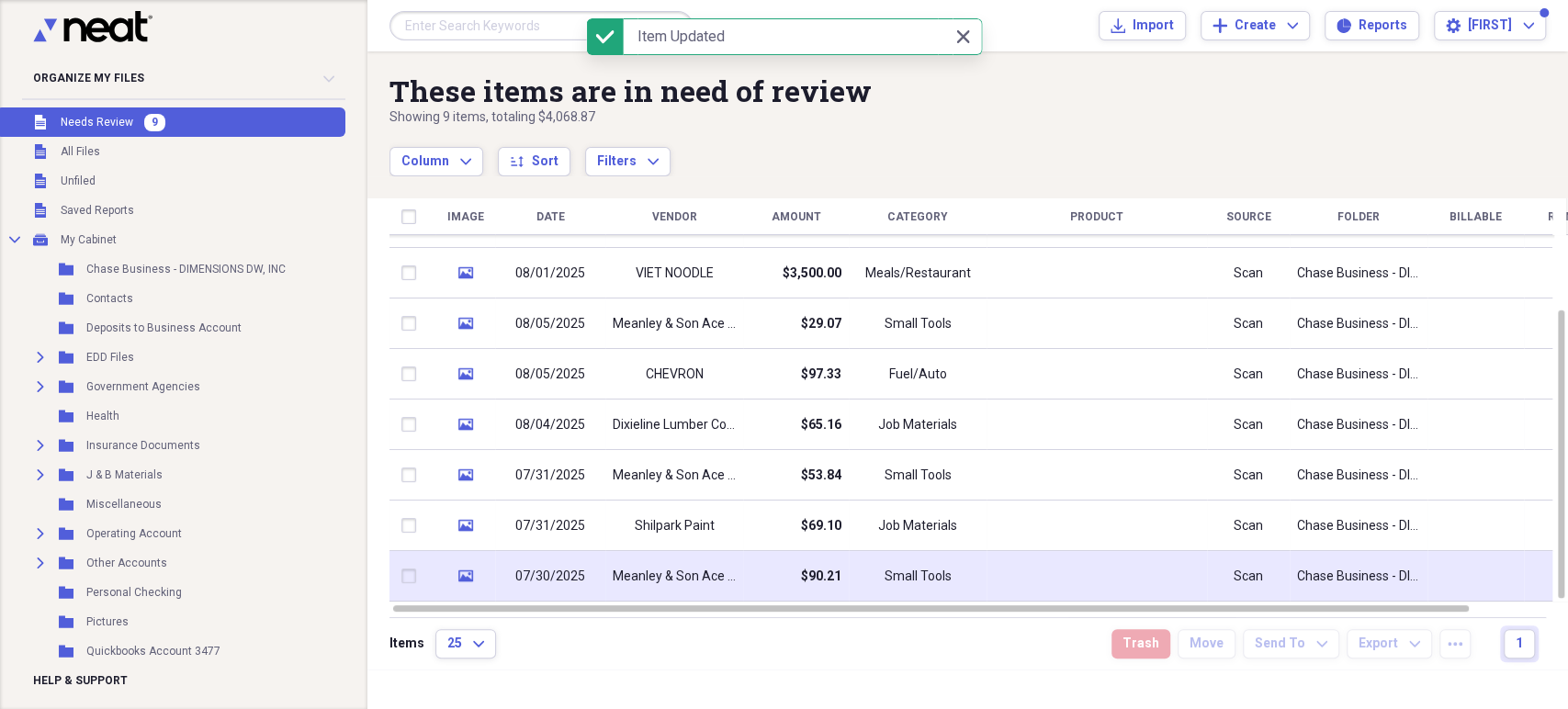 click at bounding box center (1097, 576) 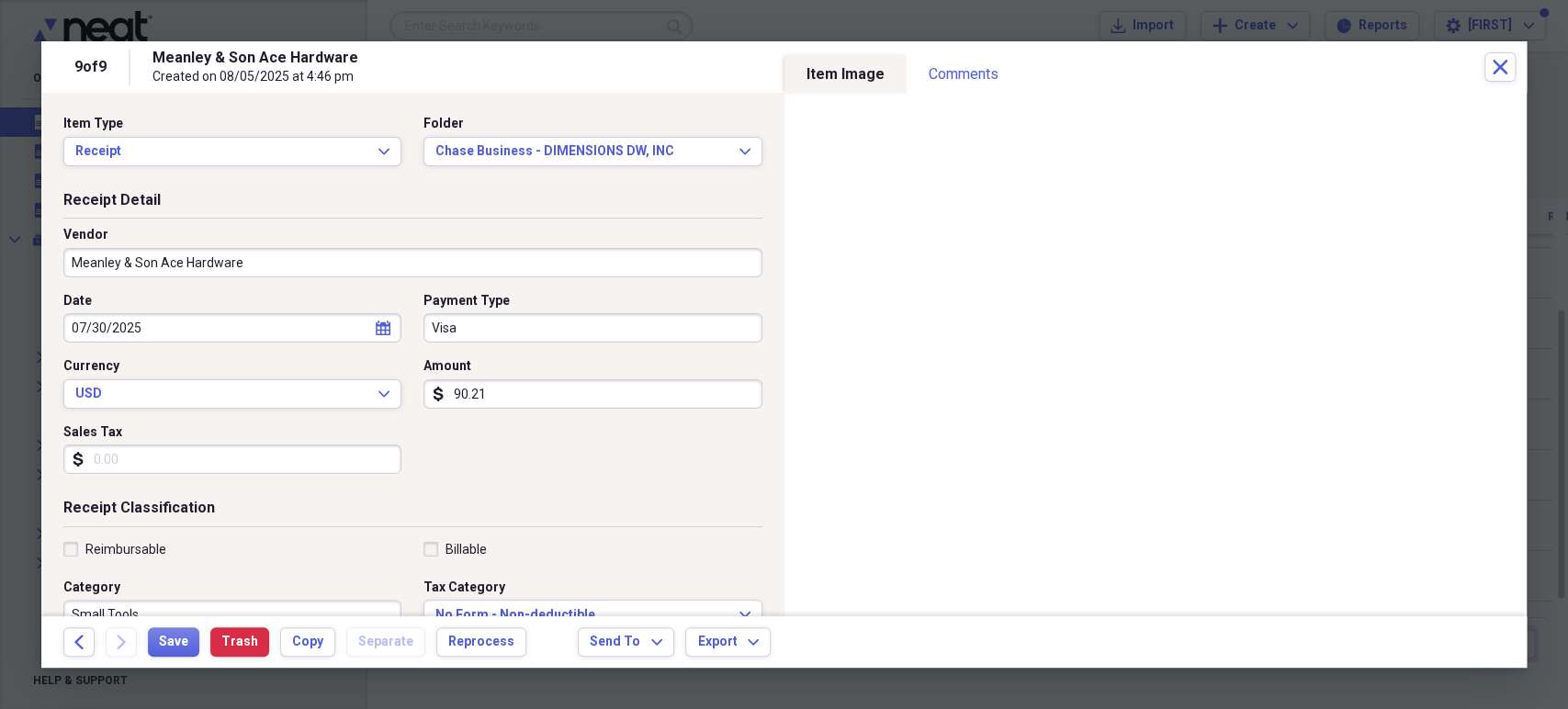 drag, startPoint x: 164, startPoint y: 463, endPoint x: 177, endPoint y: 477, distance: 19.104973 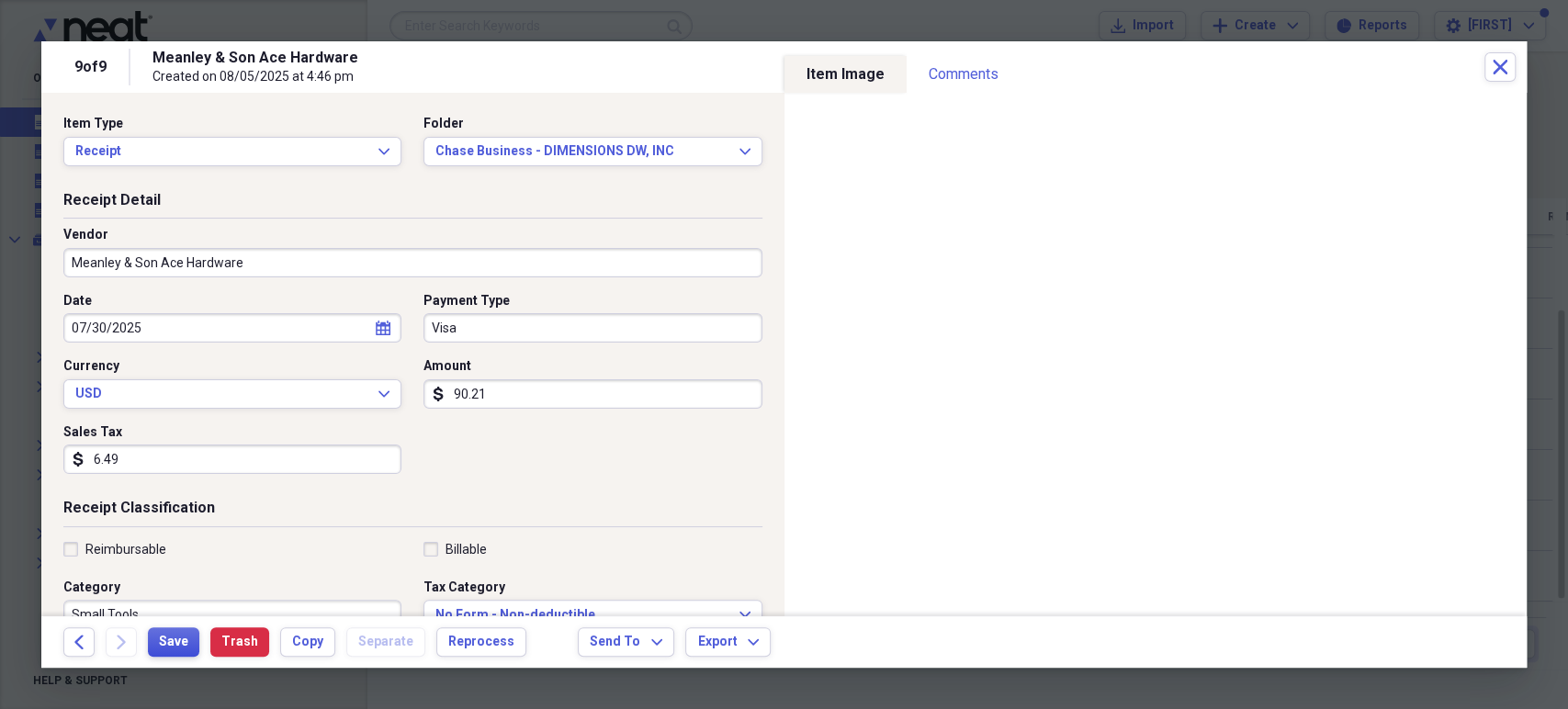 type on "6.49" 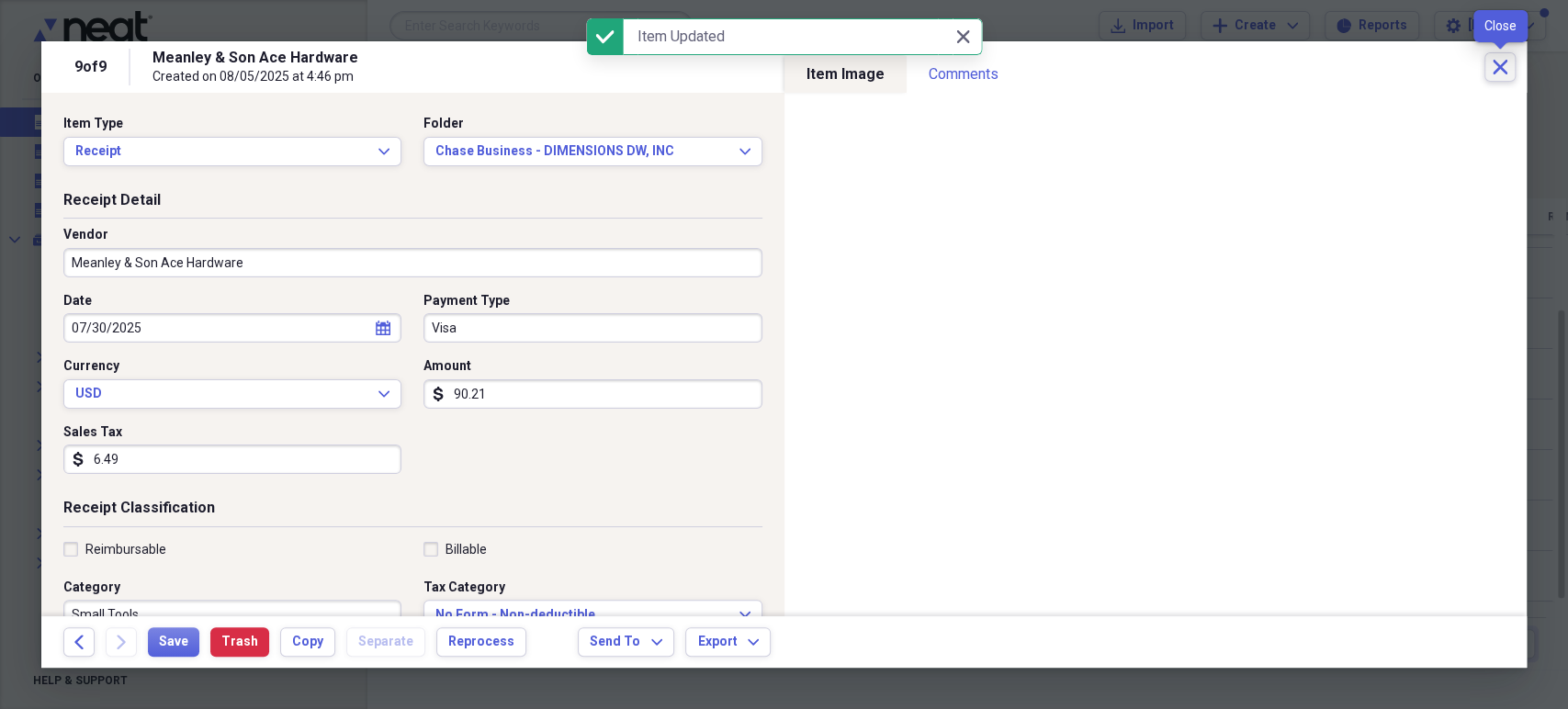 click on "Close" at bounding box center (1500, 67) 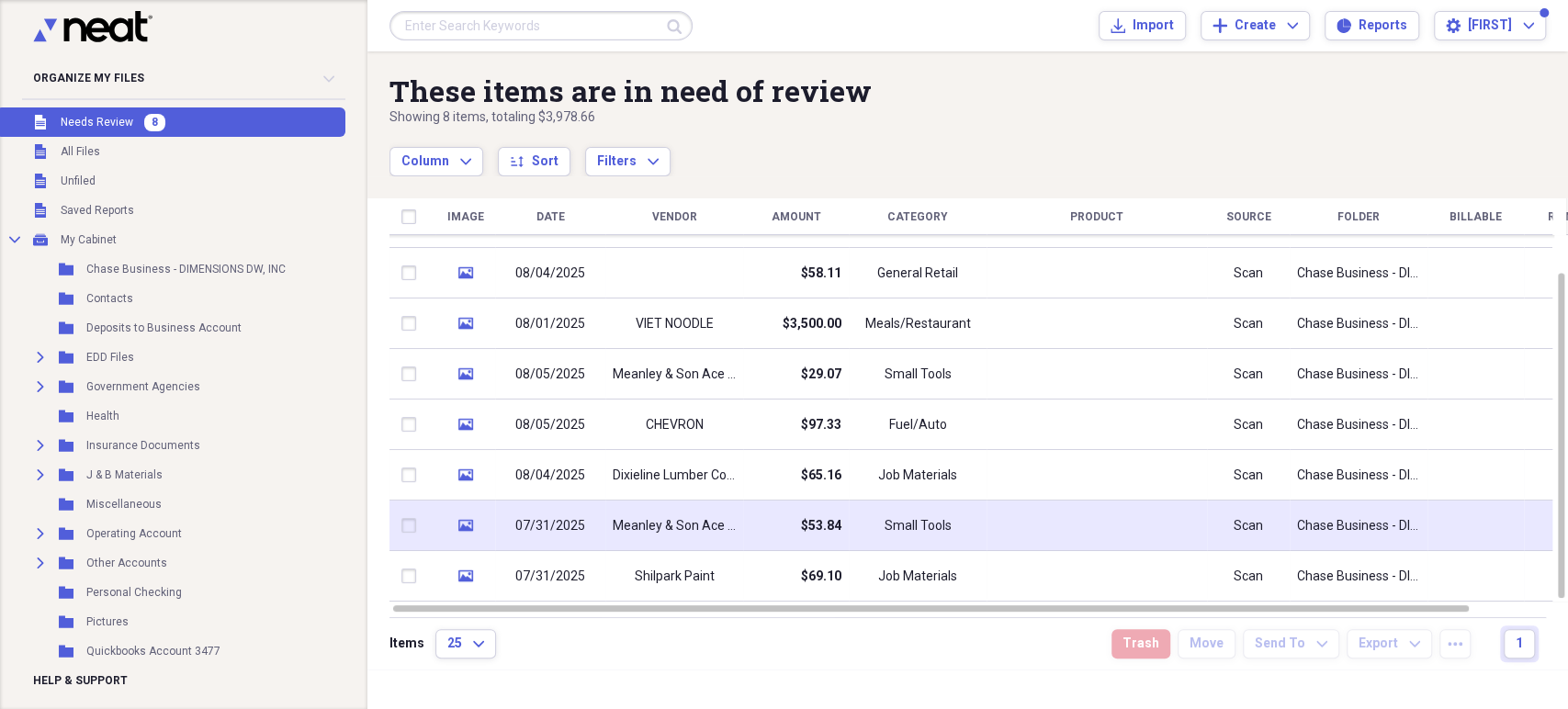 click at bounding box center [1097, 525] 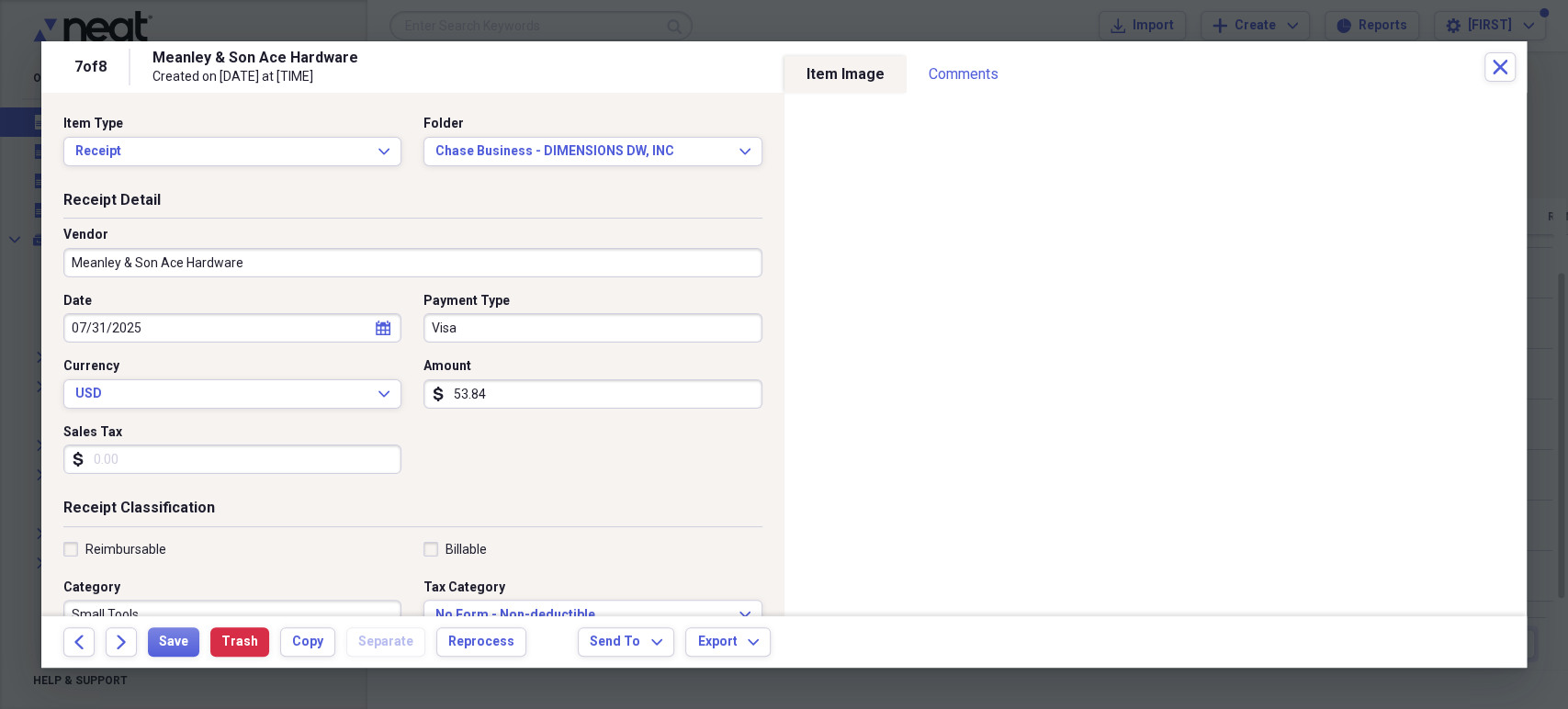 click on "Sales Tax" at bounding box center (232, 459) 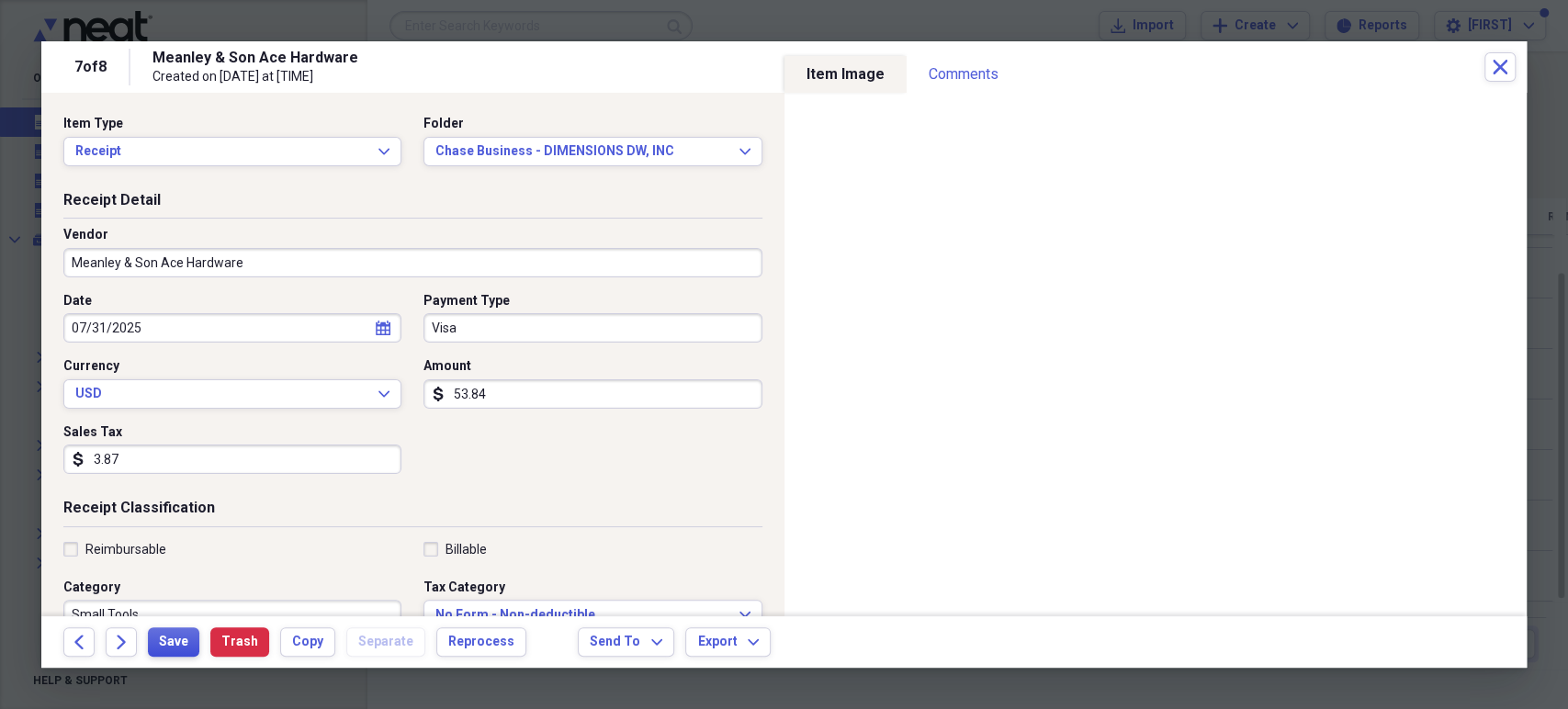 type on "3.87" 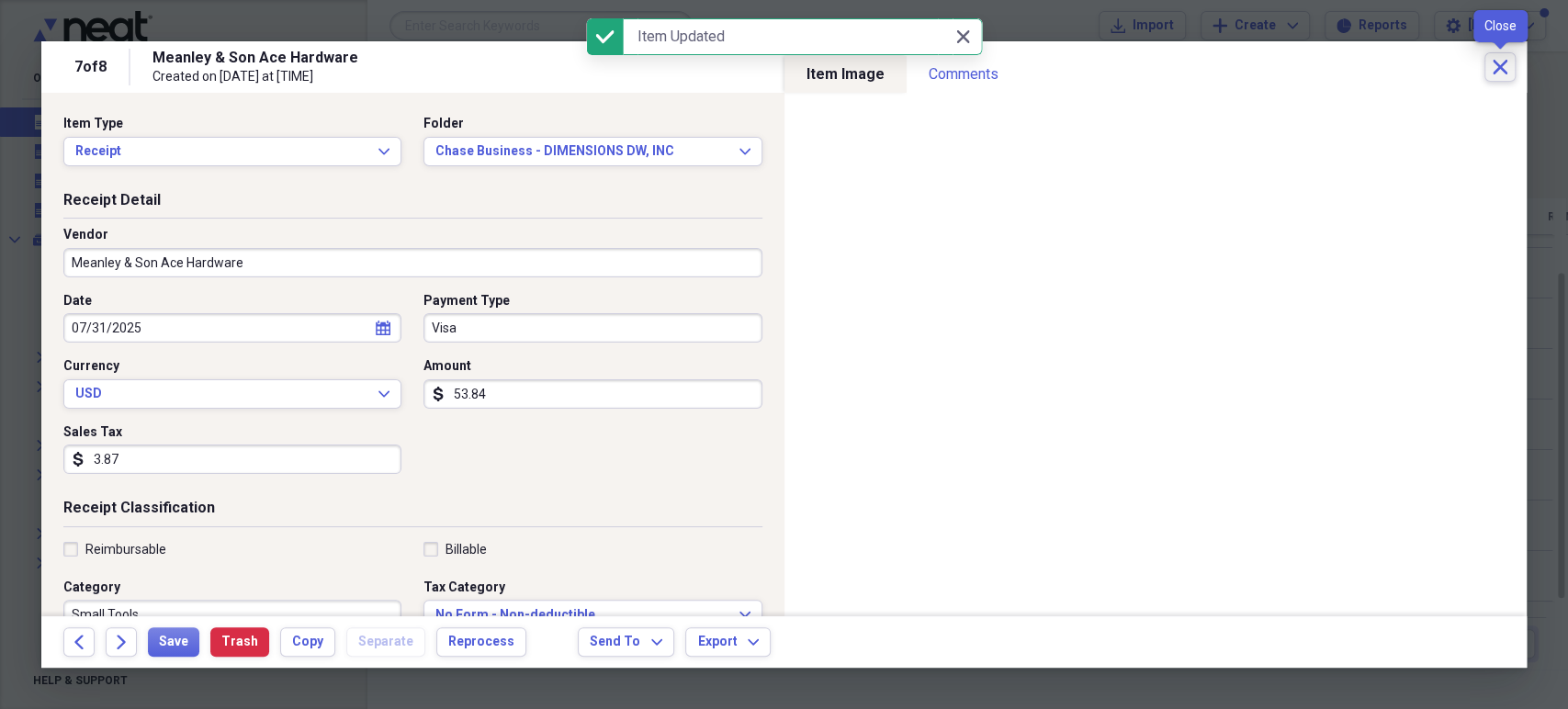 click on "Close" 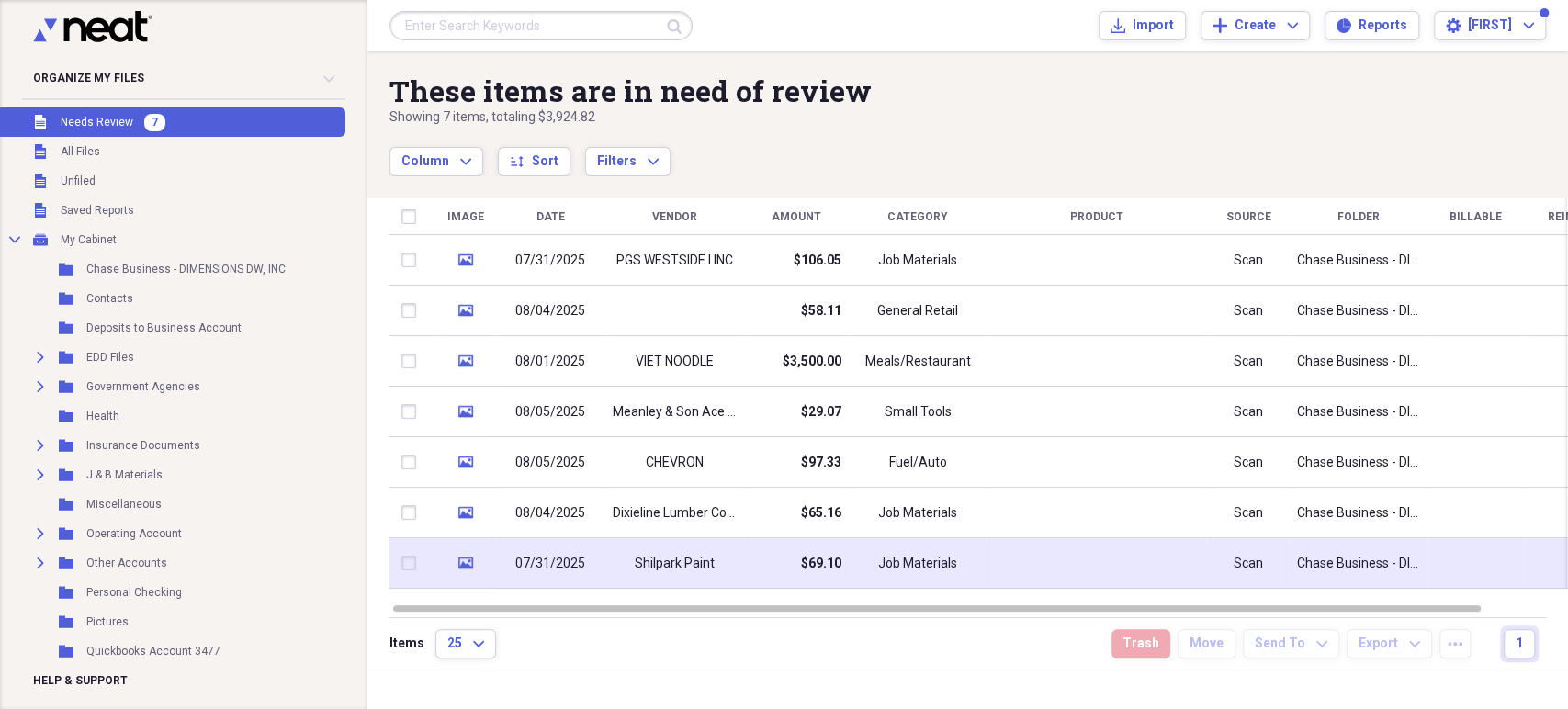 click on "$69.10" at bounding box center (795, 563) 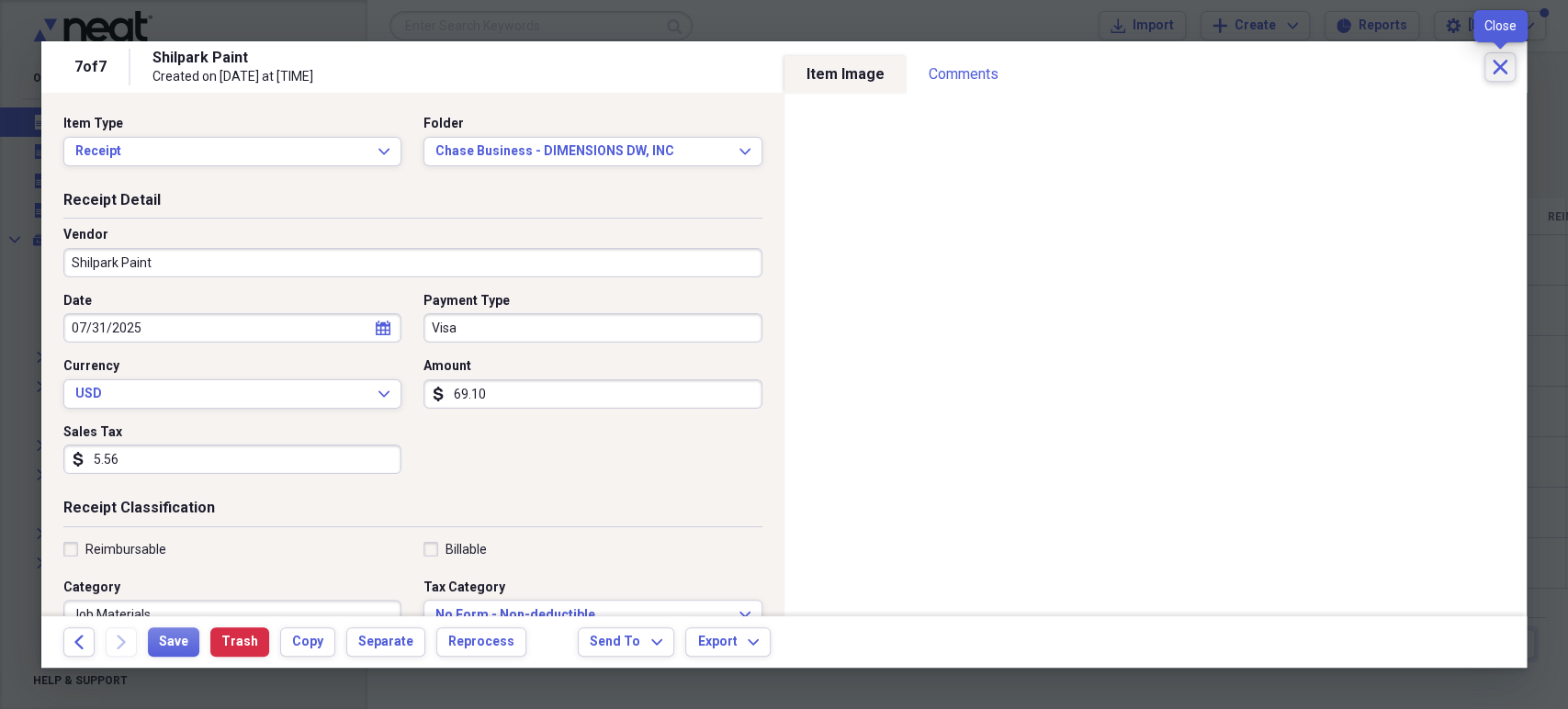click on "Close" 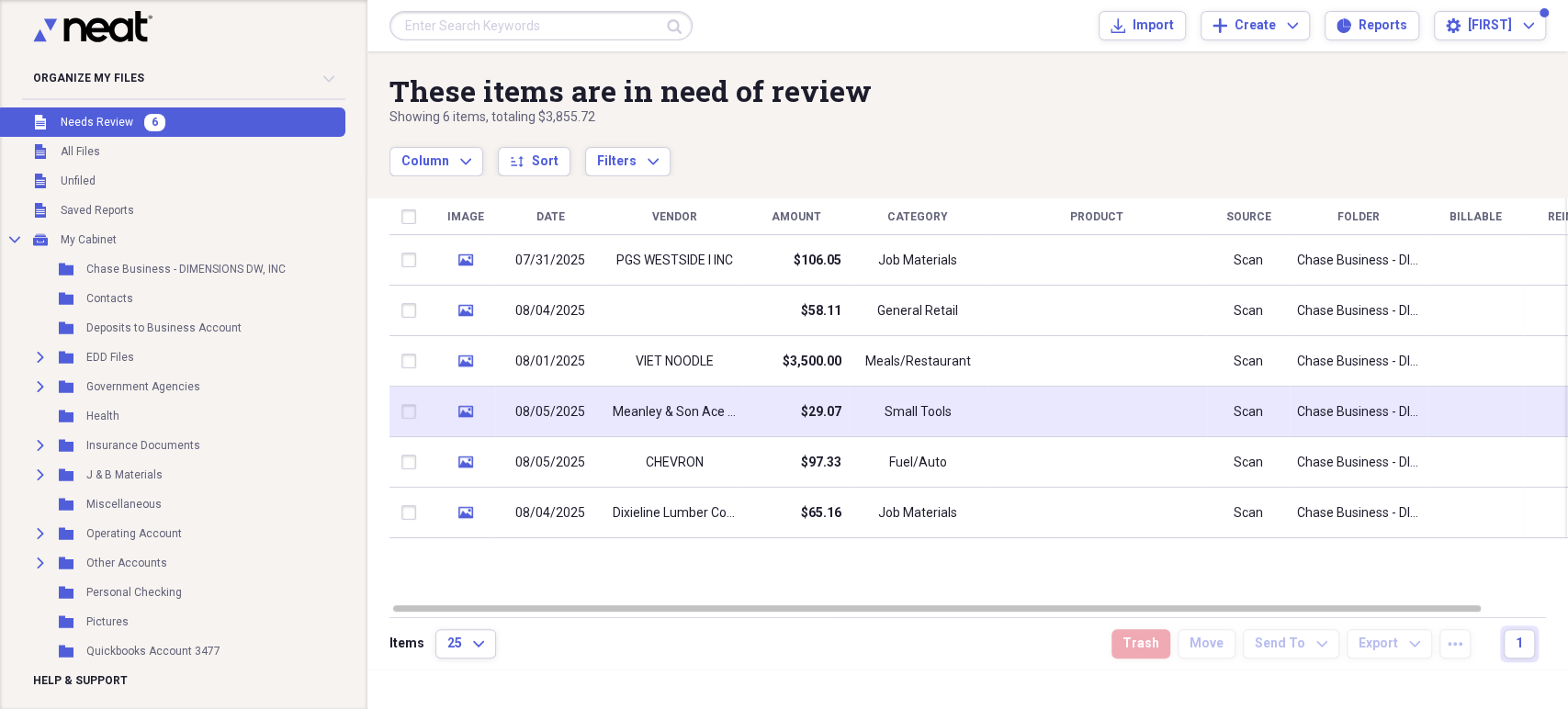 click on "$29.07" at bounding box center (795, 411) 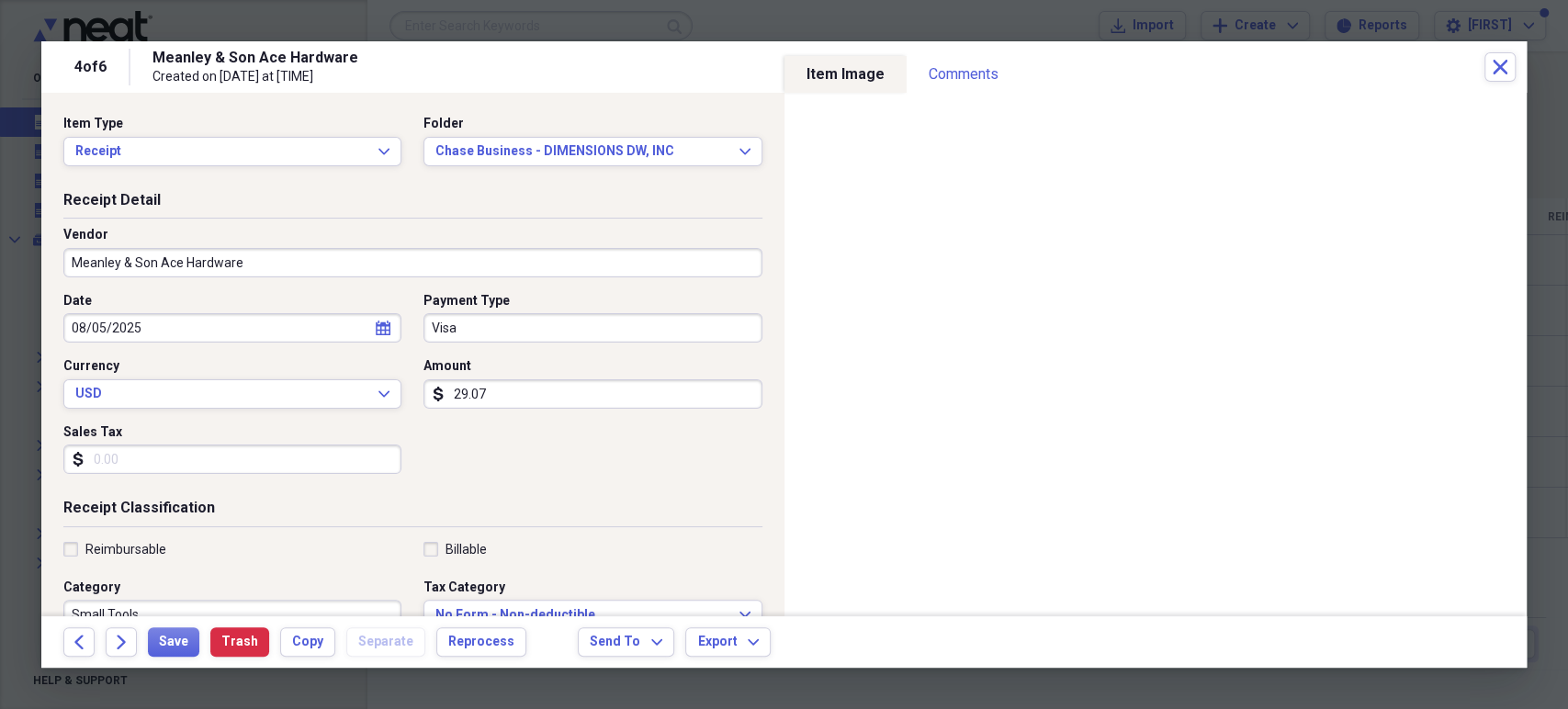 click on "Sales Tax" at bounding box center [232, 459] 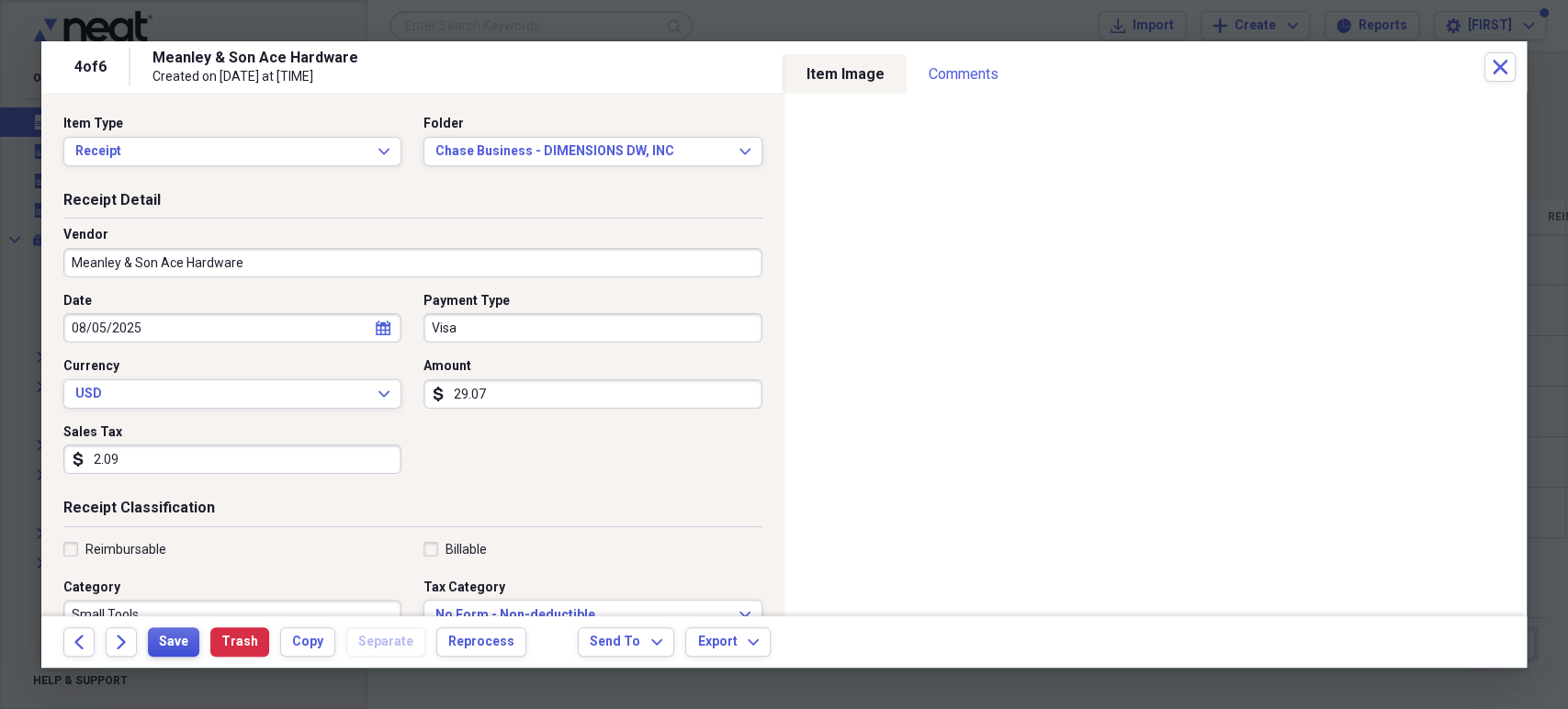 type on "2.09" 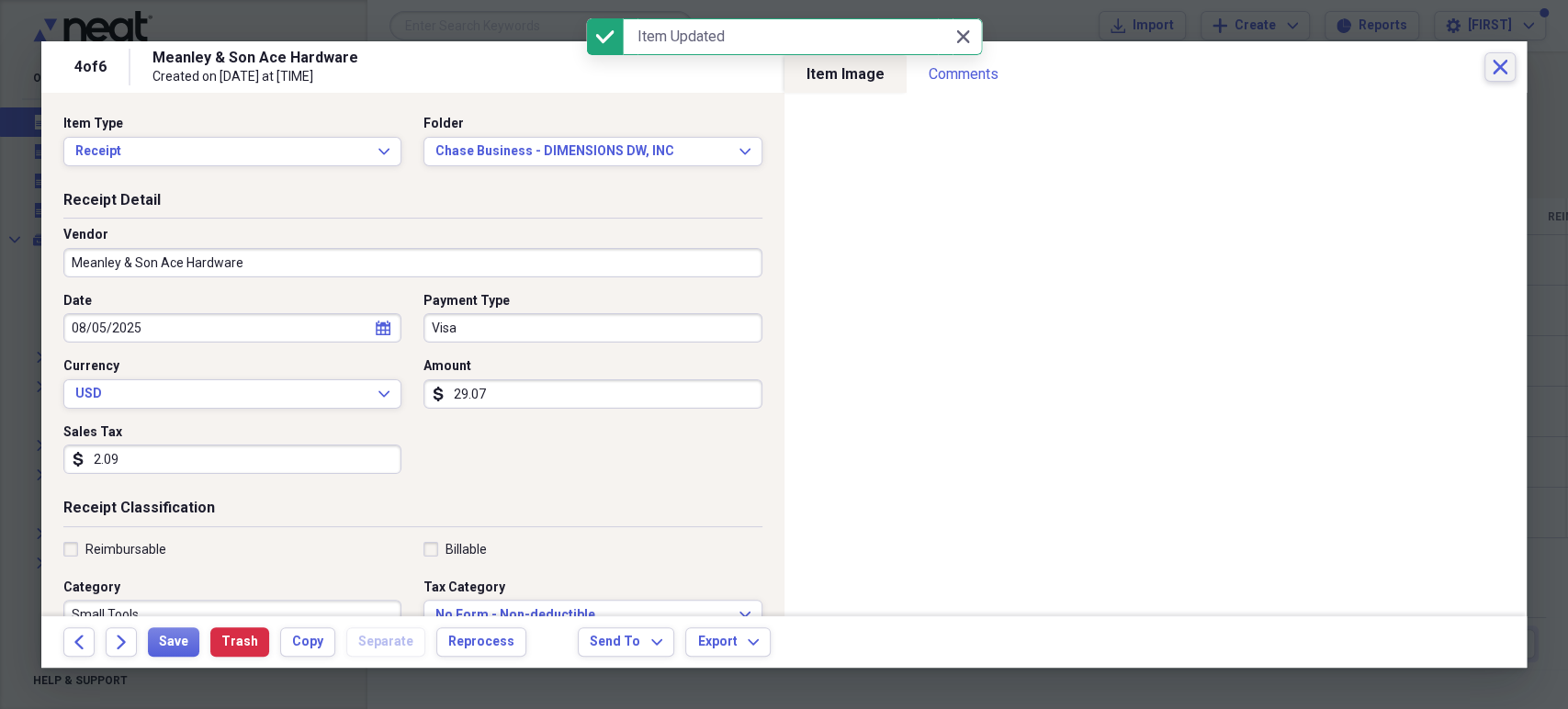 click on "Close" at bounding box center (1500, 67) 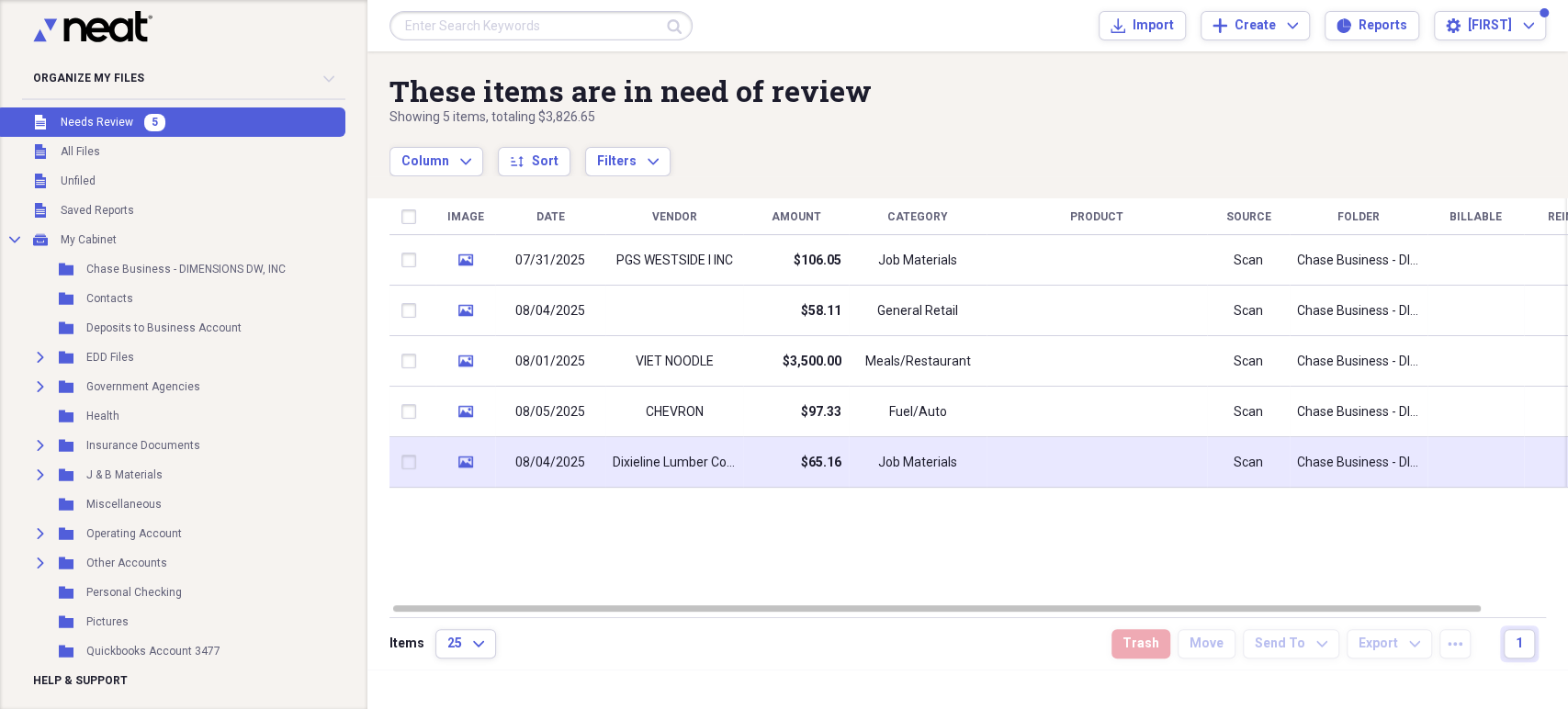 click on "$65.16" at bounding box center [795, 462] 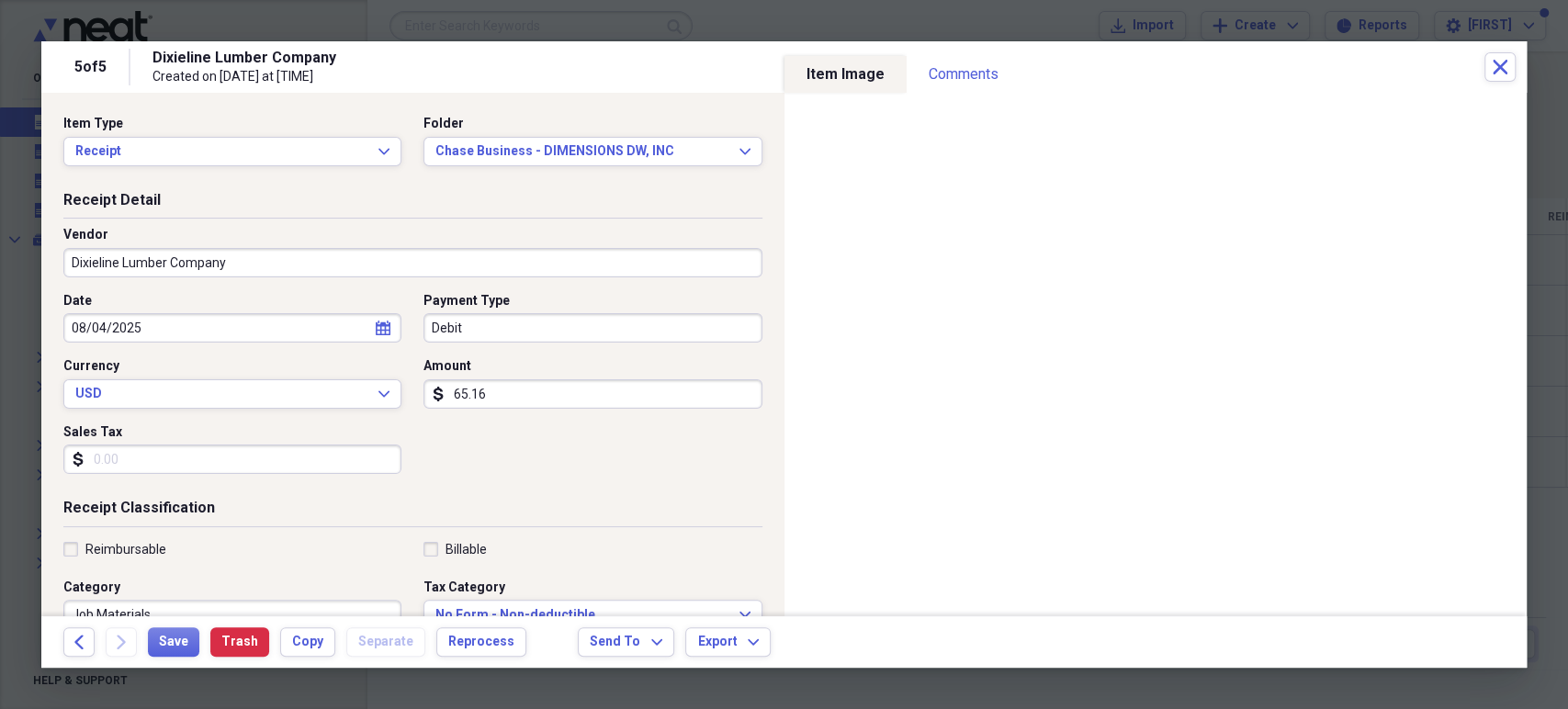 click on "Sales Tax" at bounding box center [232, 459] 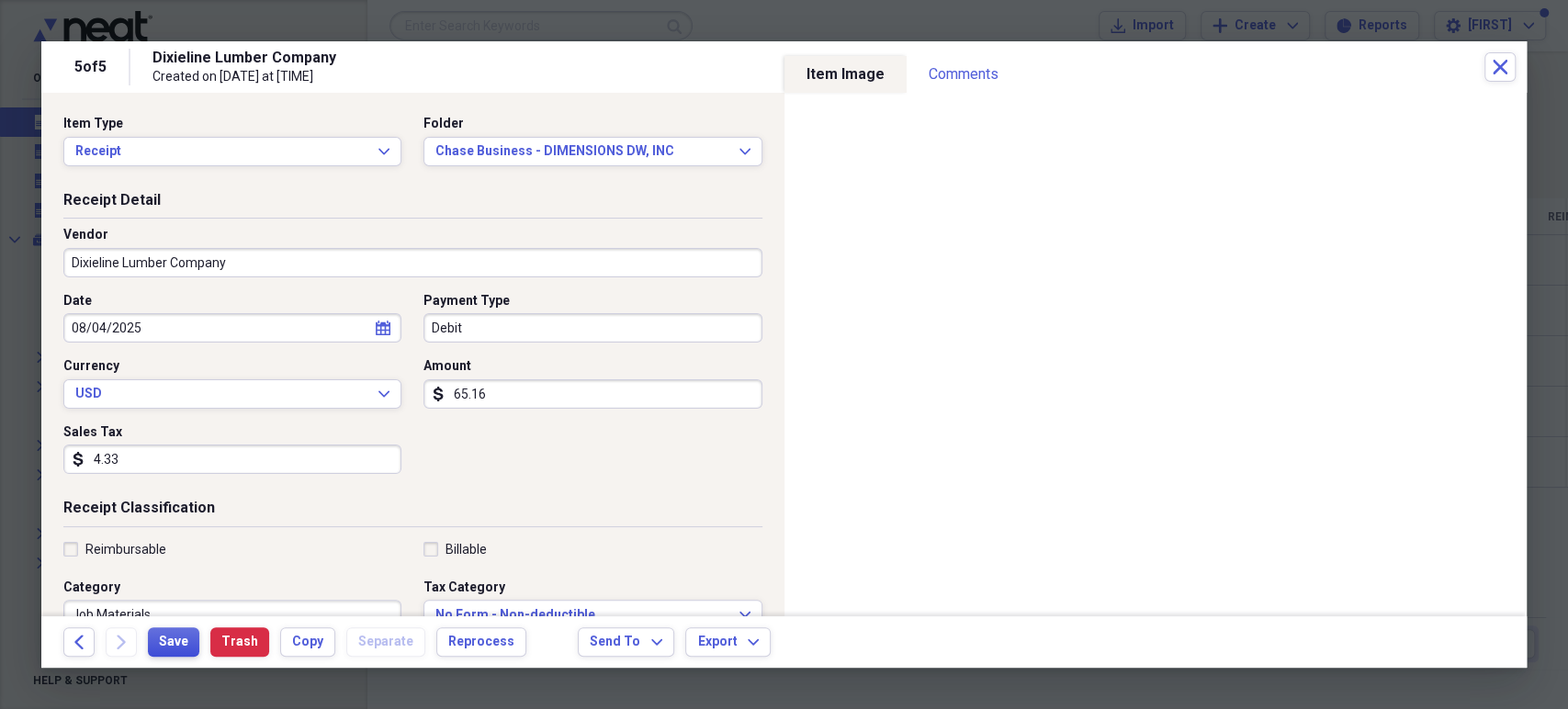 type on "4.33" 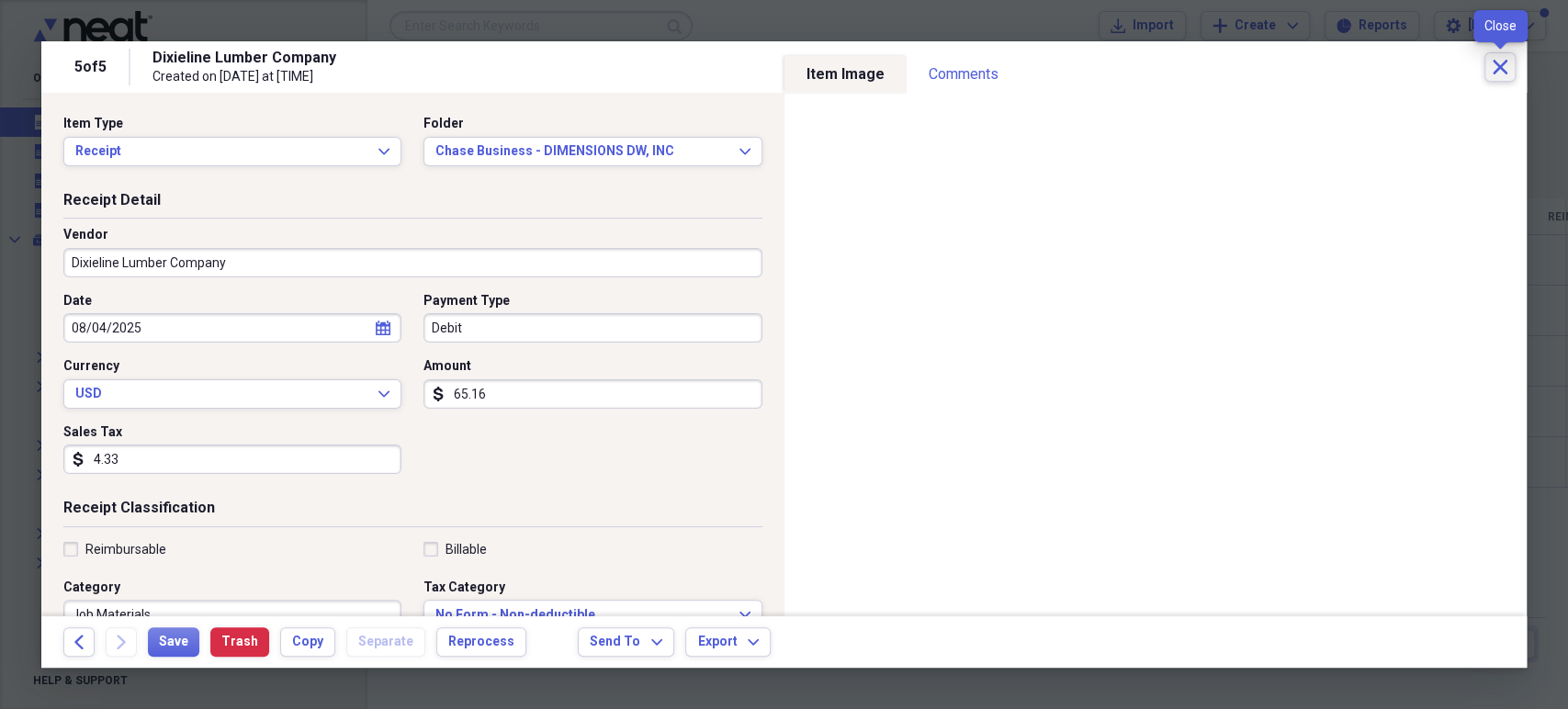 click 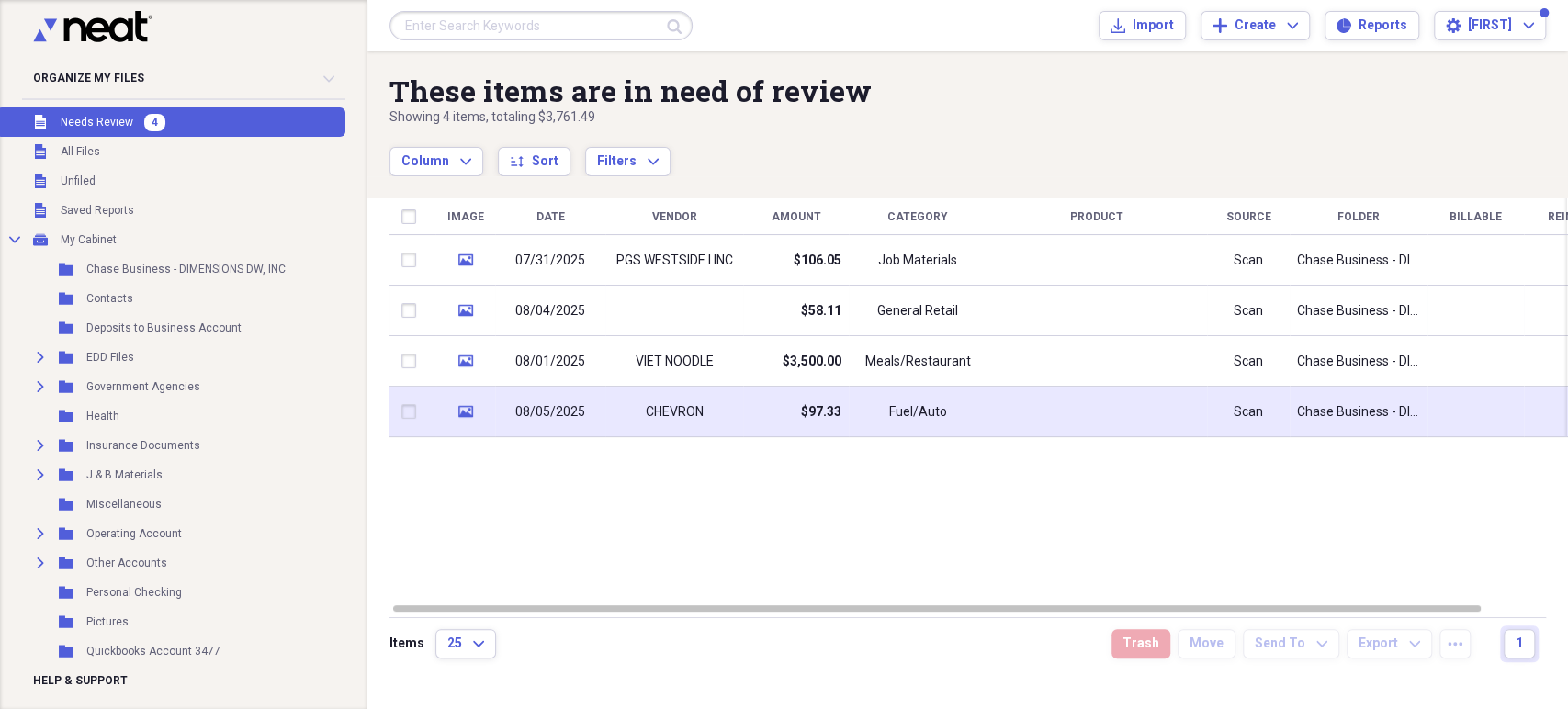 click at bounding box center [1097, 411] 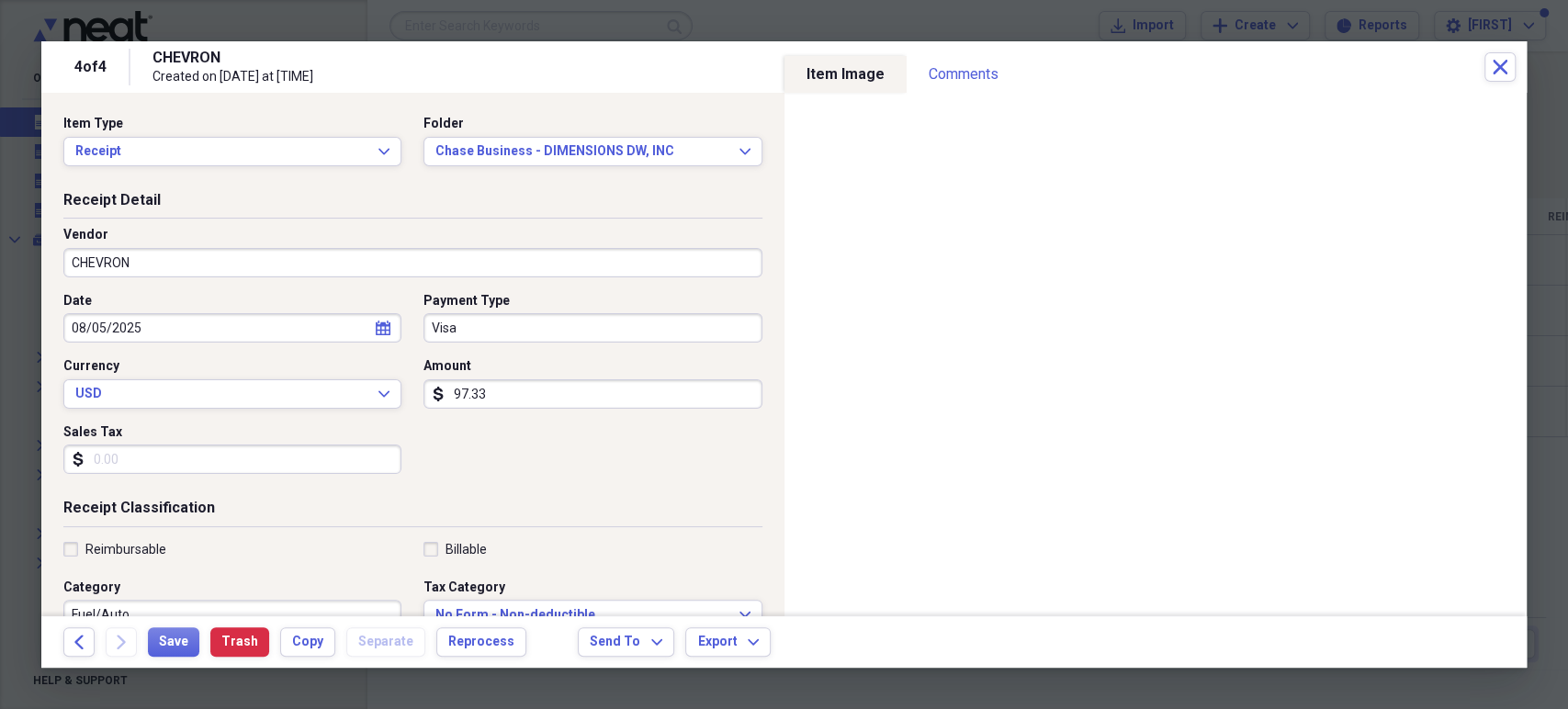 click on "Sales Tax" at bounding box center [232, 459] 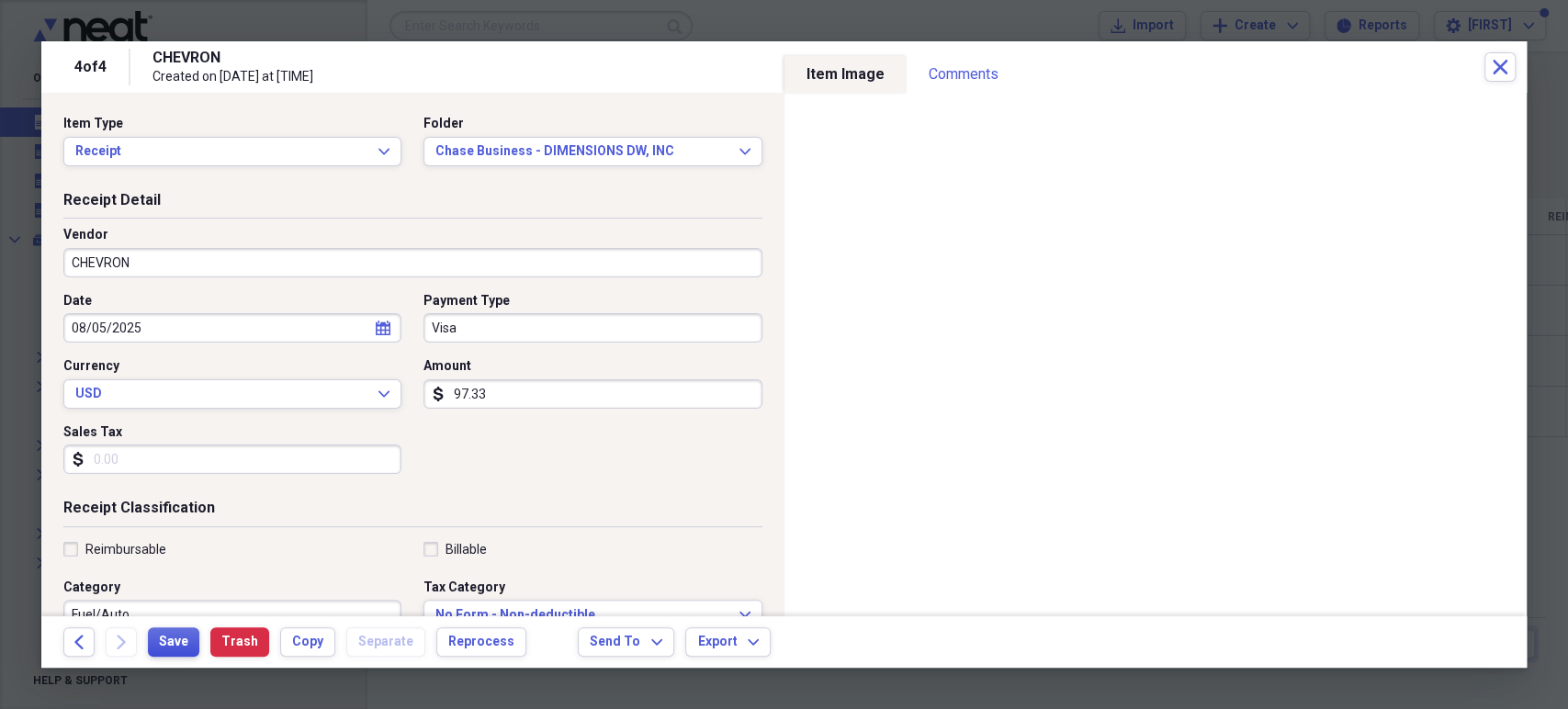 click on "Save" at bounding box center [174, 642] 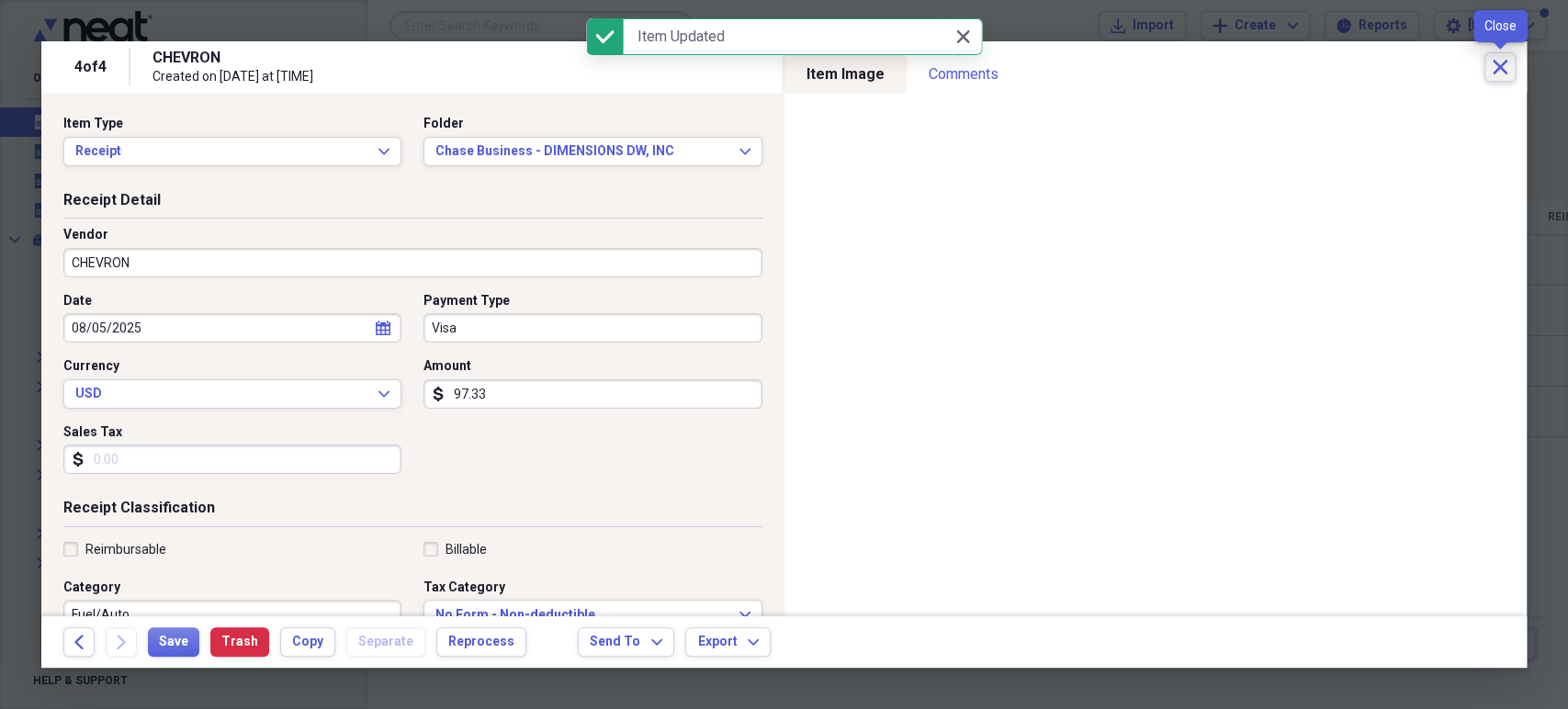 click on "Close" at bounding box center [1500, 67] 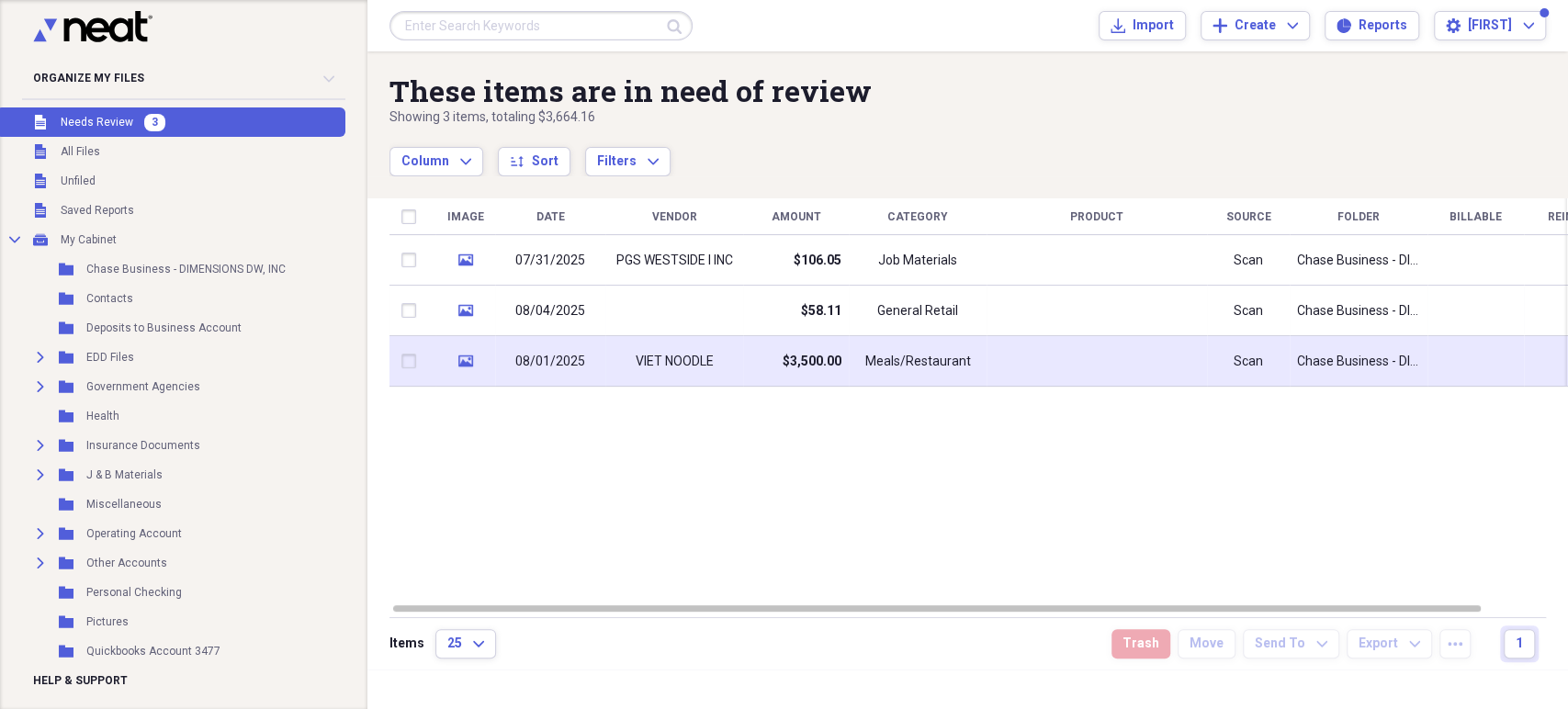 click on "Meals/Restaurant" at bounding box center (918, 361) 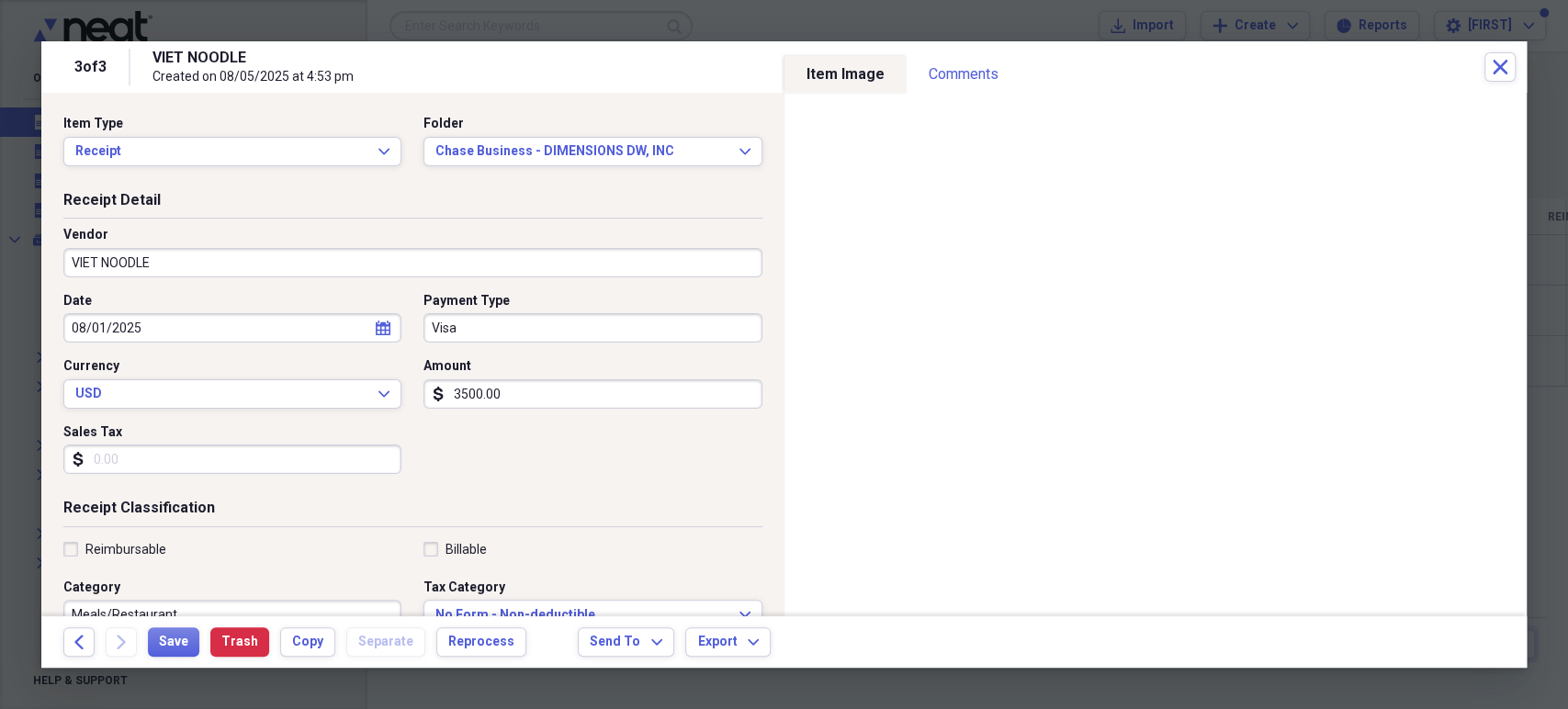 click on "3500.00" at bounding box center [592, 394] 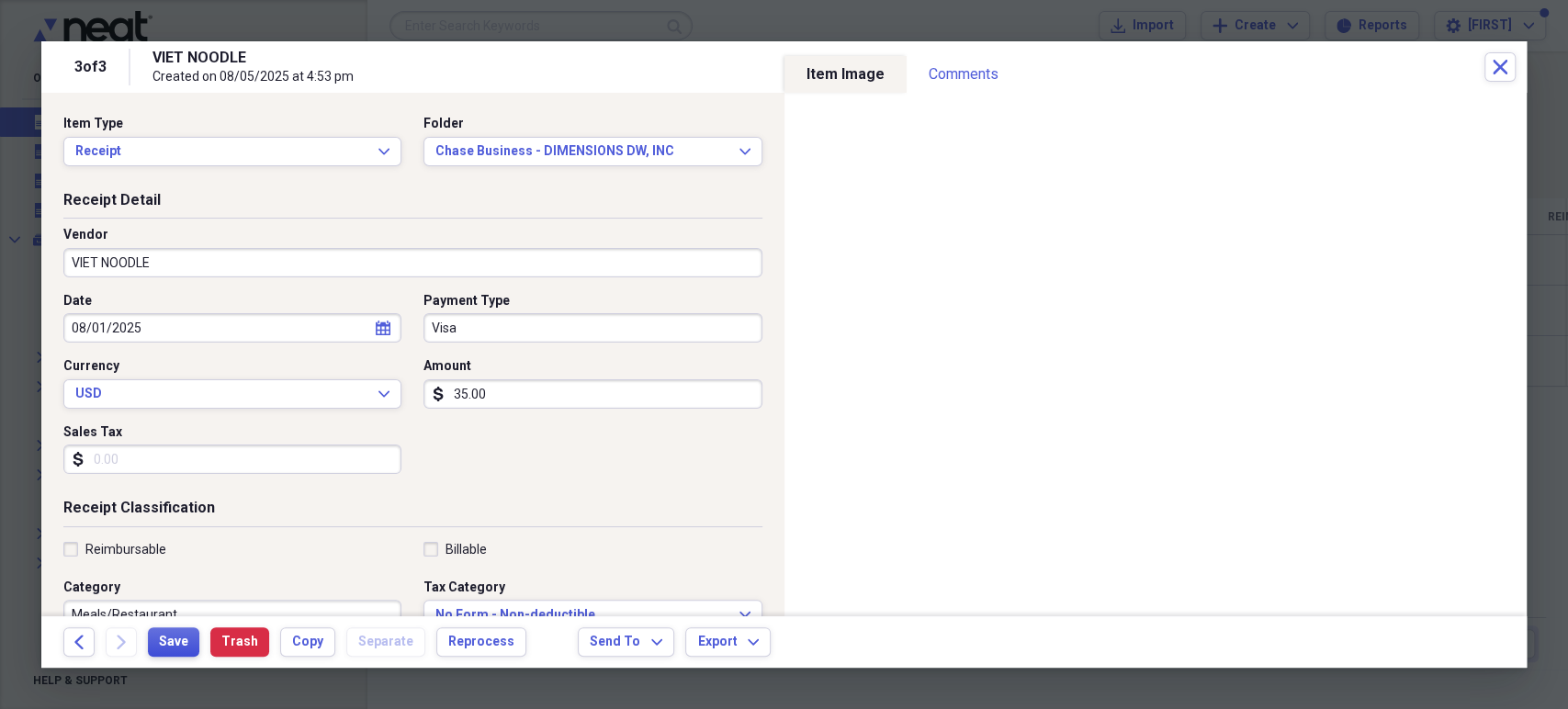 type on "35.00" 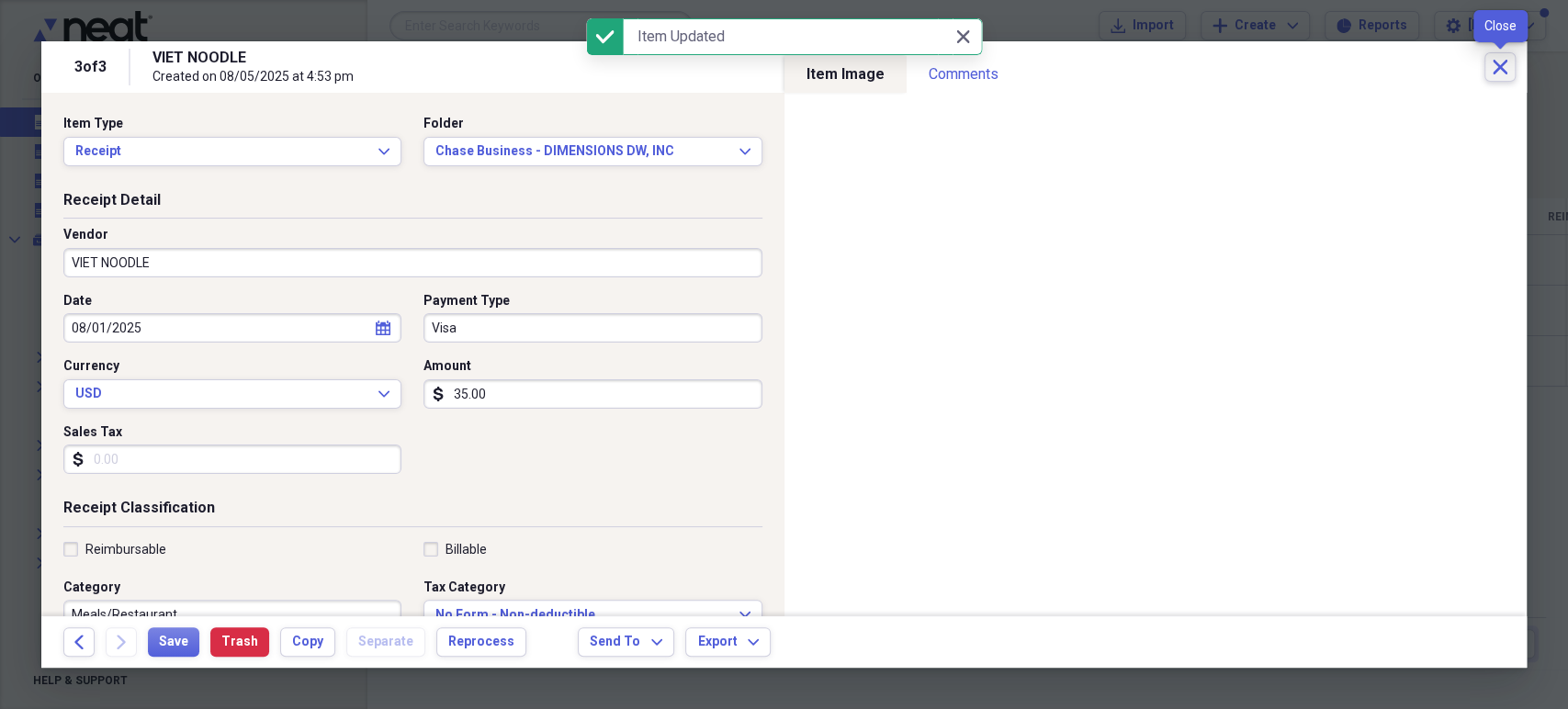 click on "Close" 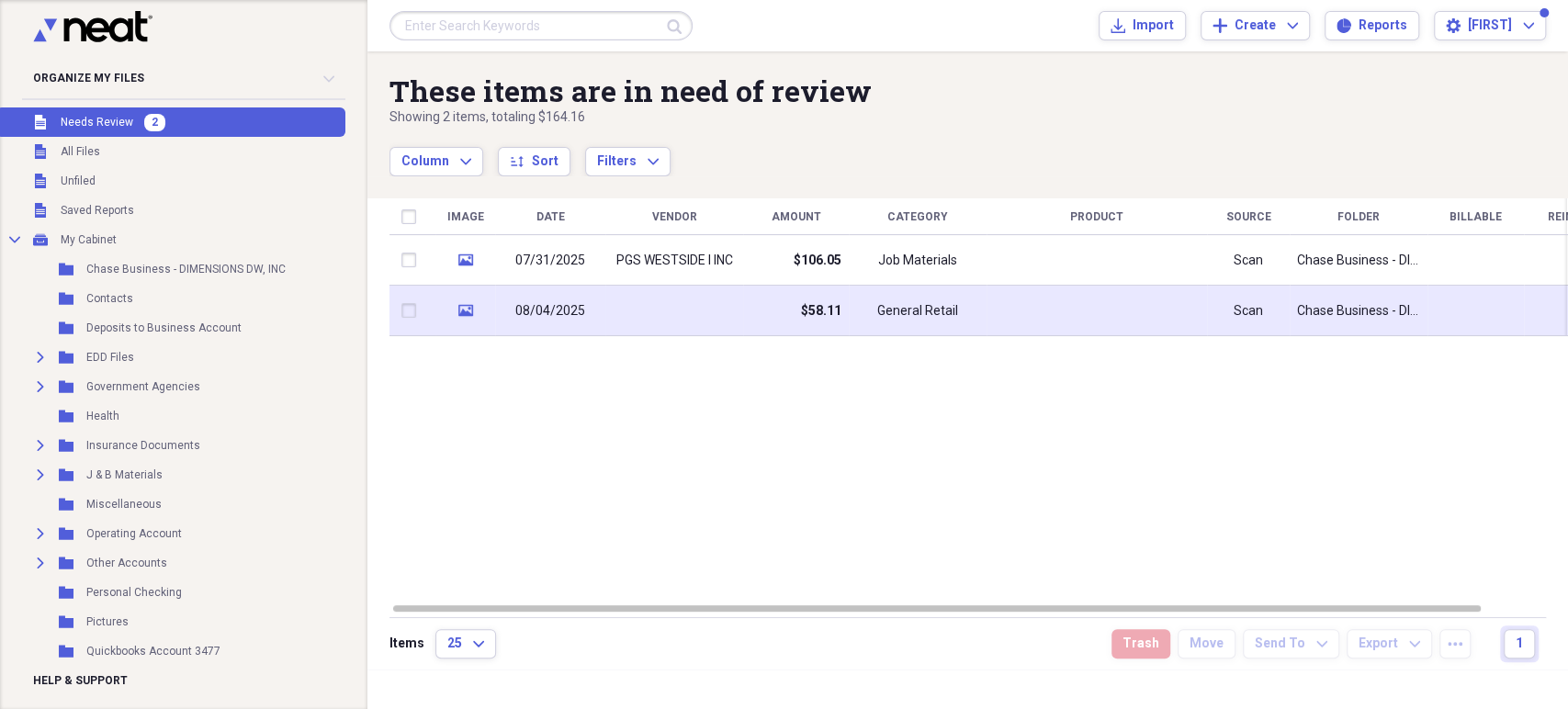 click on "General Retail" at bounding box center (918, 310) 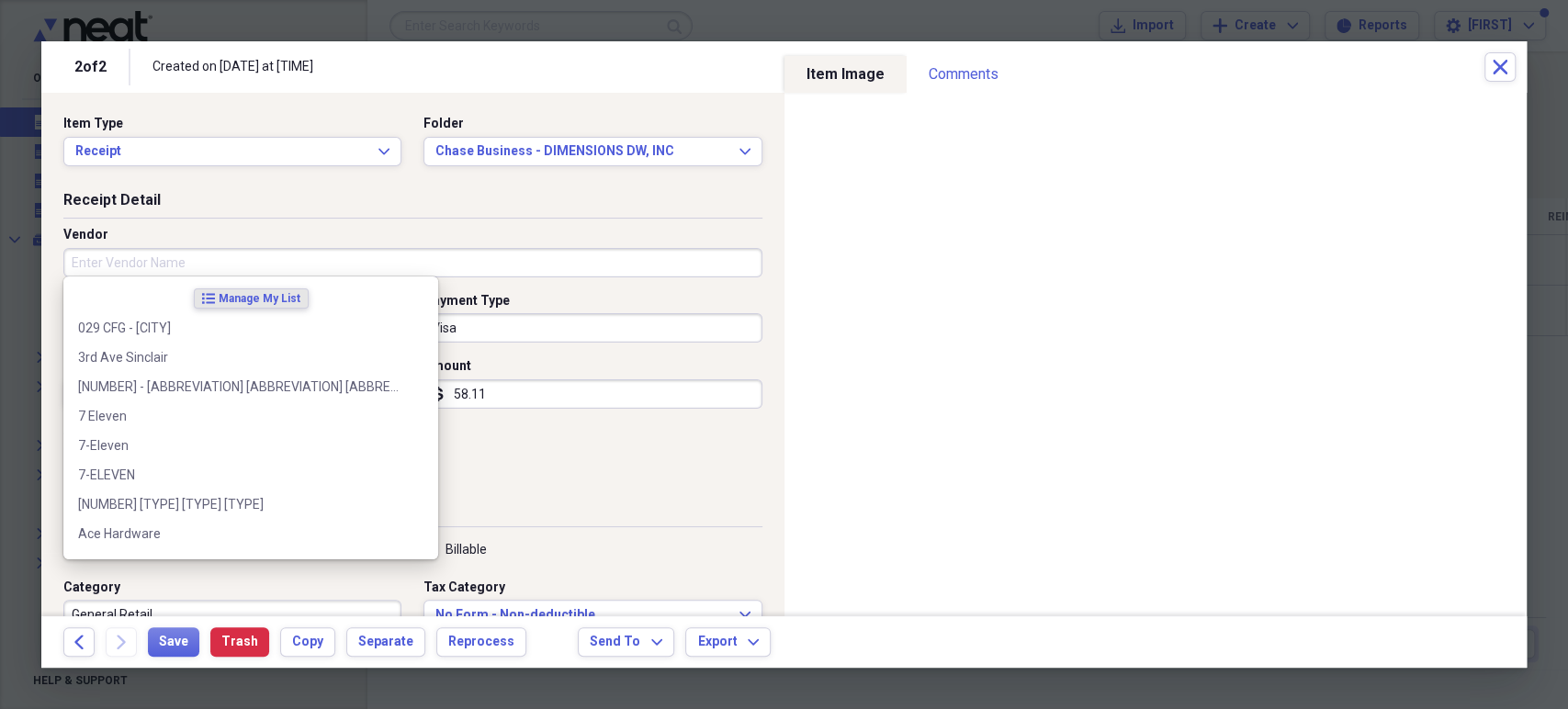 click on "Vendor" at bounding box center (412, 263) 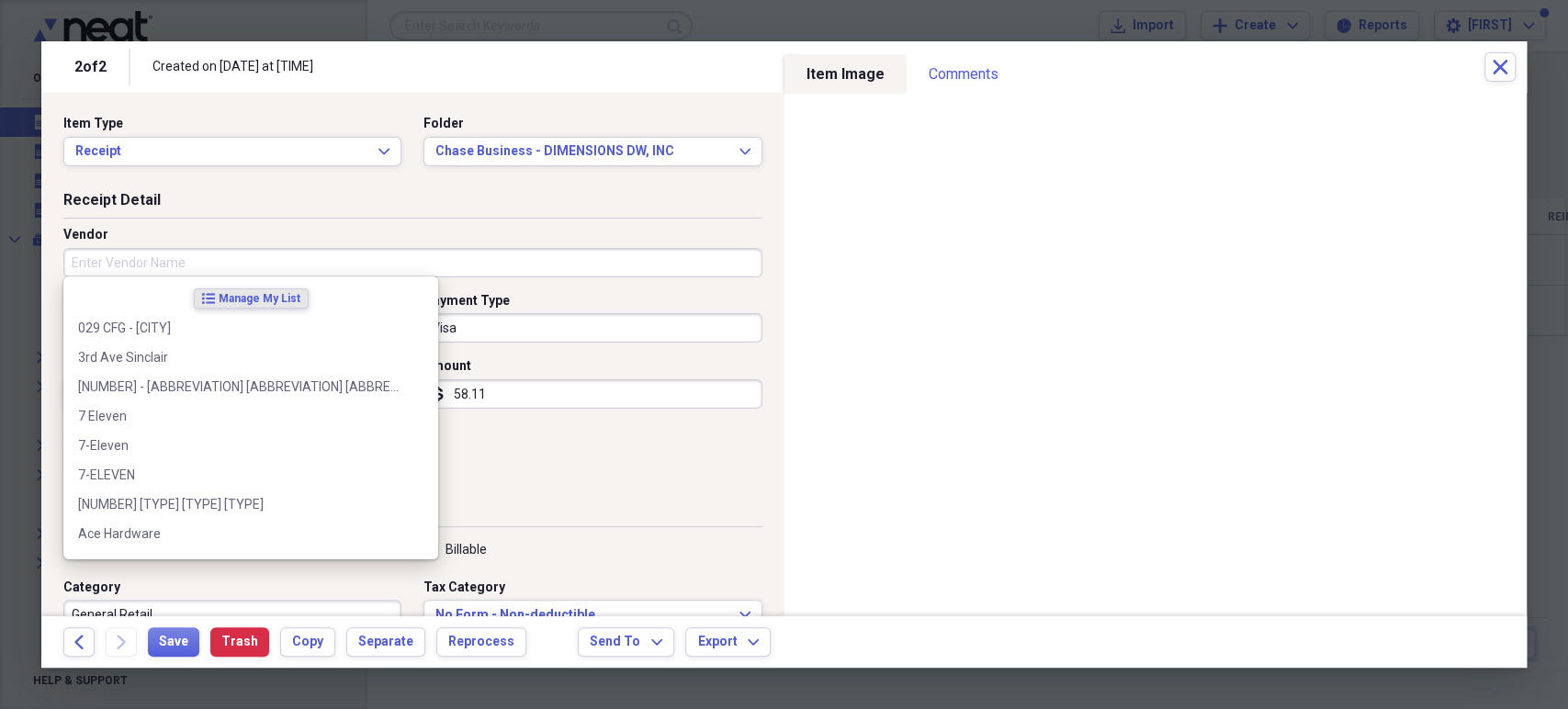 type on "q" 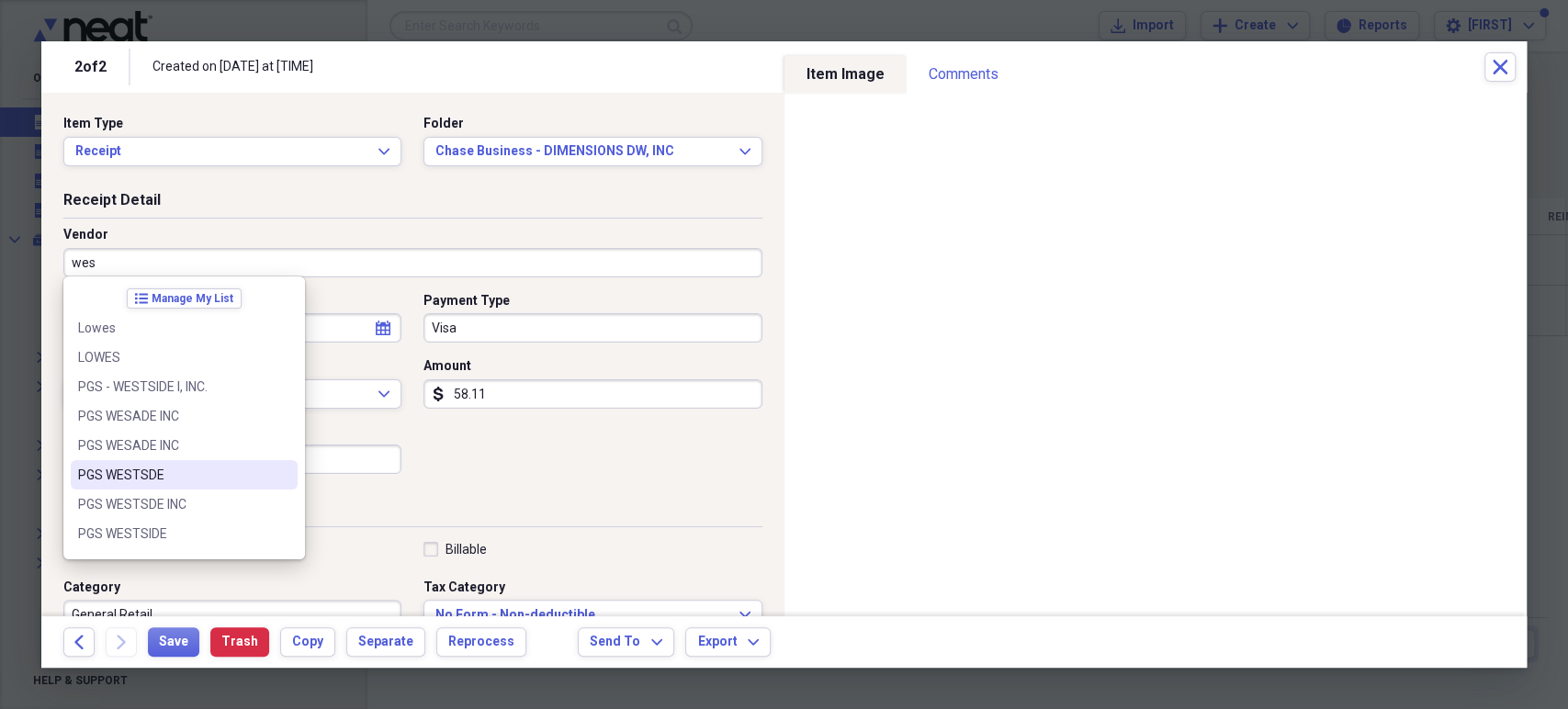 click on "PGS WESTSDE" at bounding box center (173, 475) 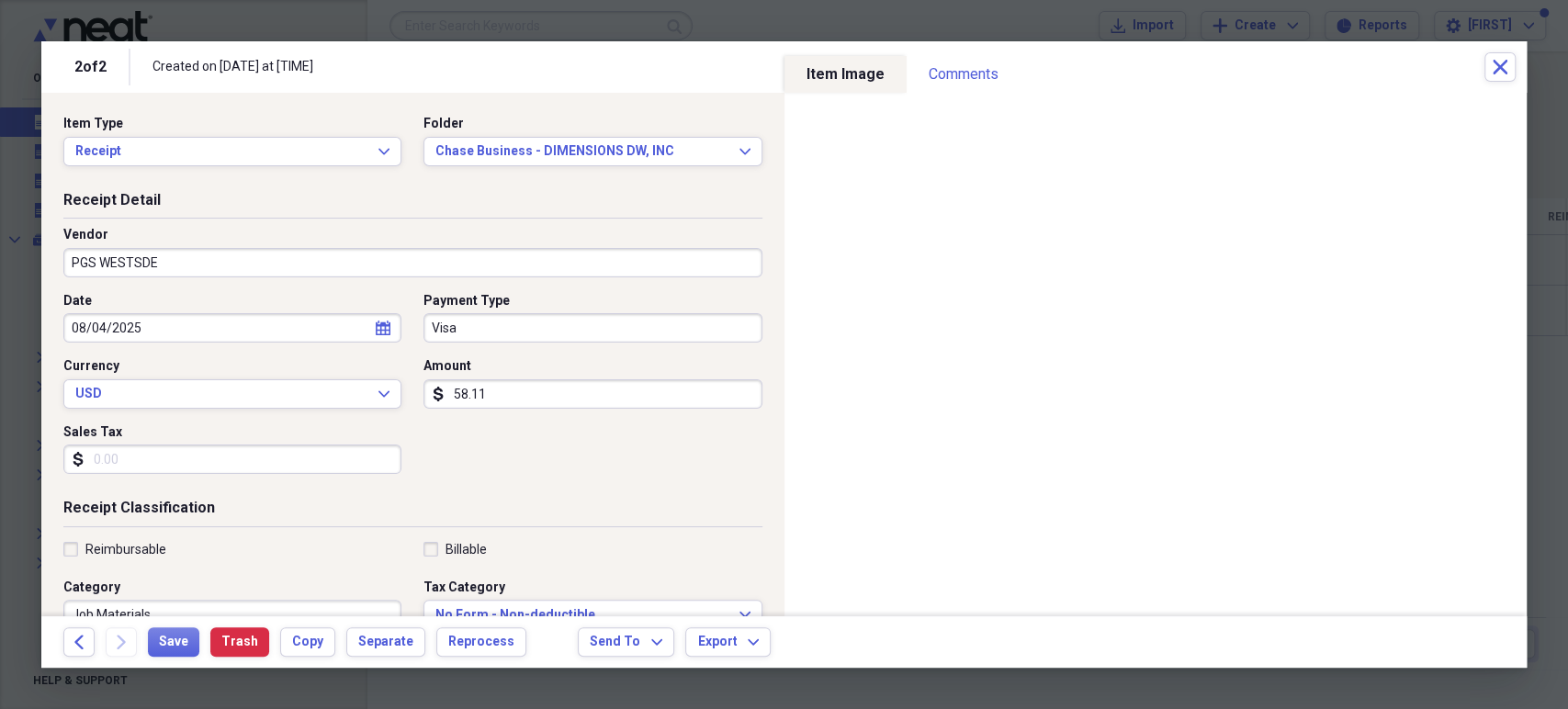 type on "Job Materials" 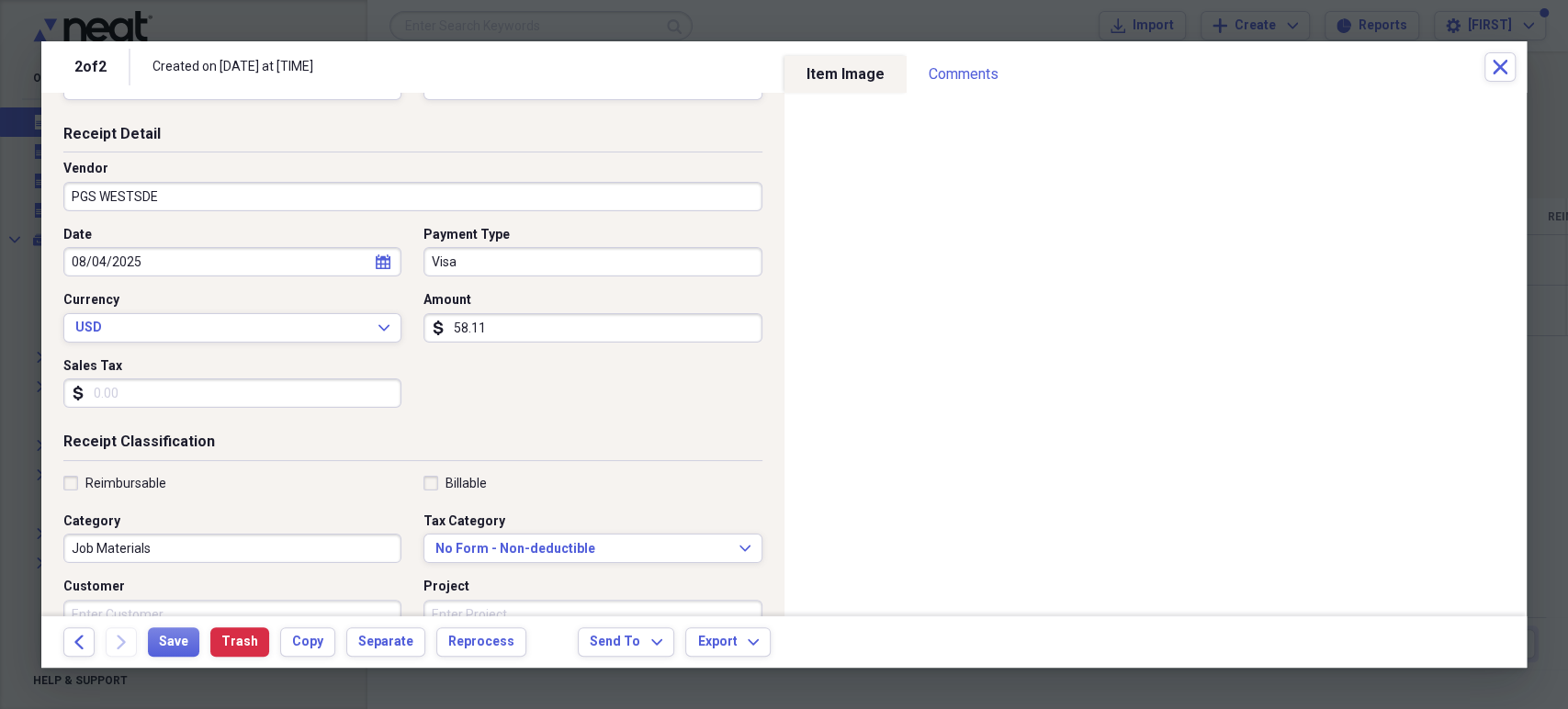 scroll, scrollTop: 102, scrollLeft: 0, axis: vertical 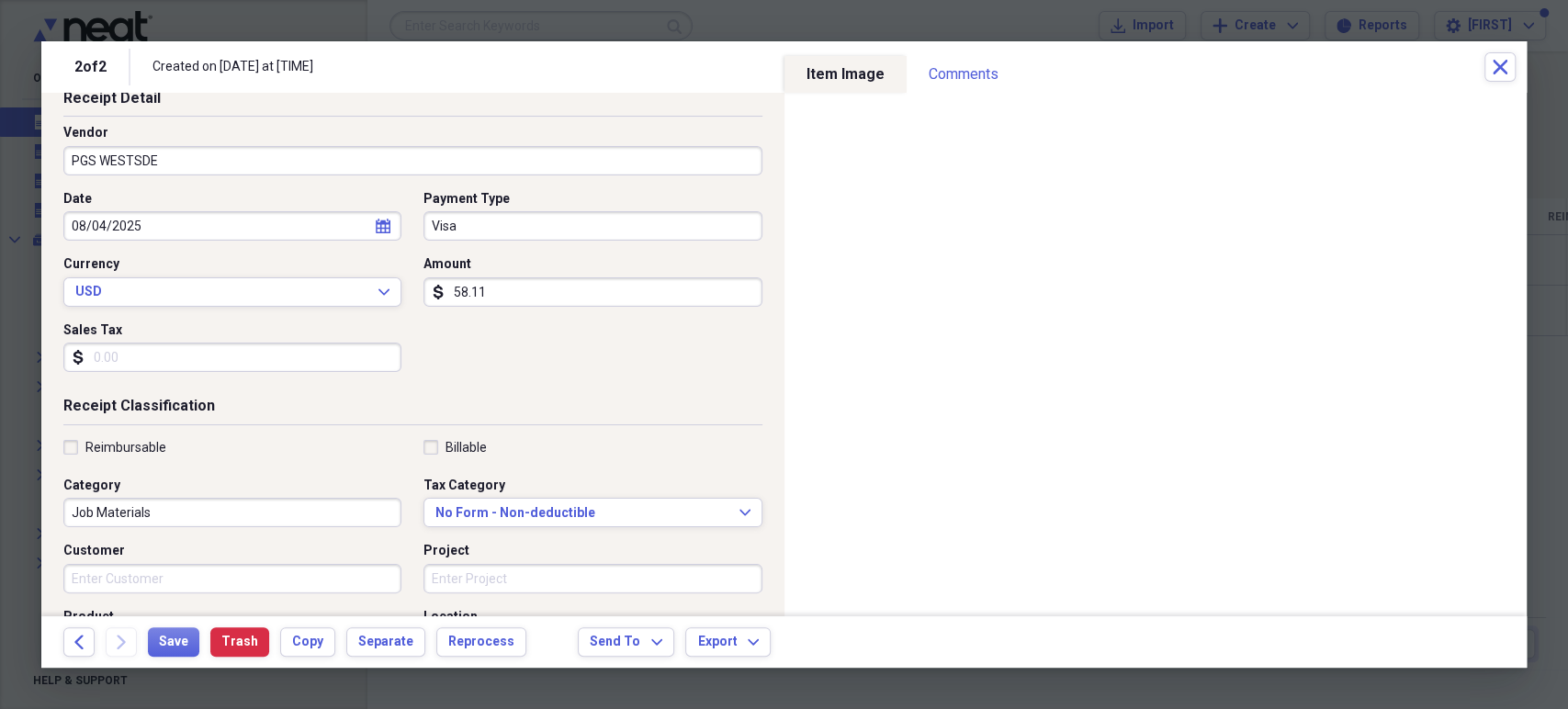 click on "Date [DATE] calendar Calendar Payment Type Visa Currency USD Expand Amount dollar-sign 58.11 Sales Tax dollar-sign" at bounding box center (412, 288) 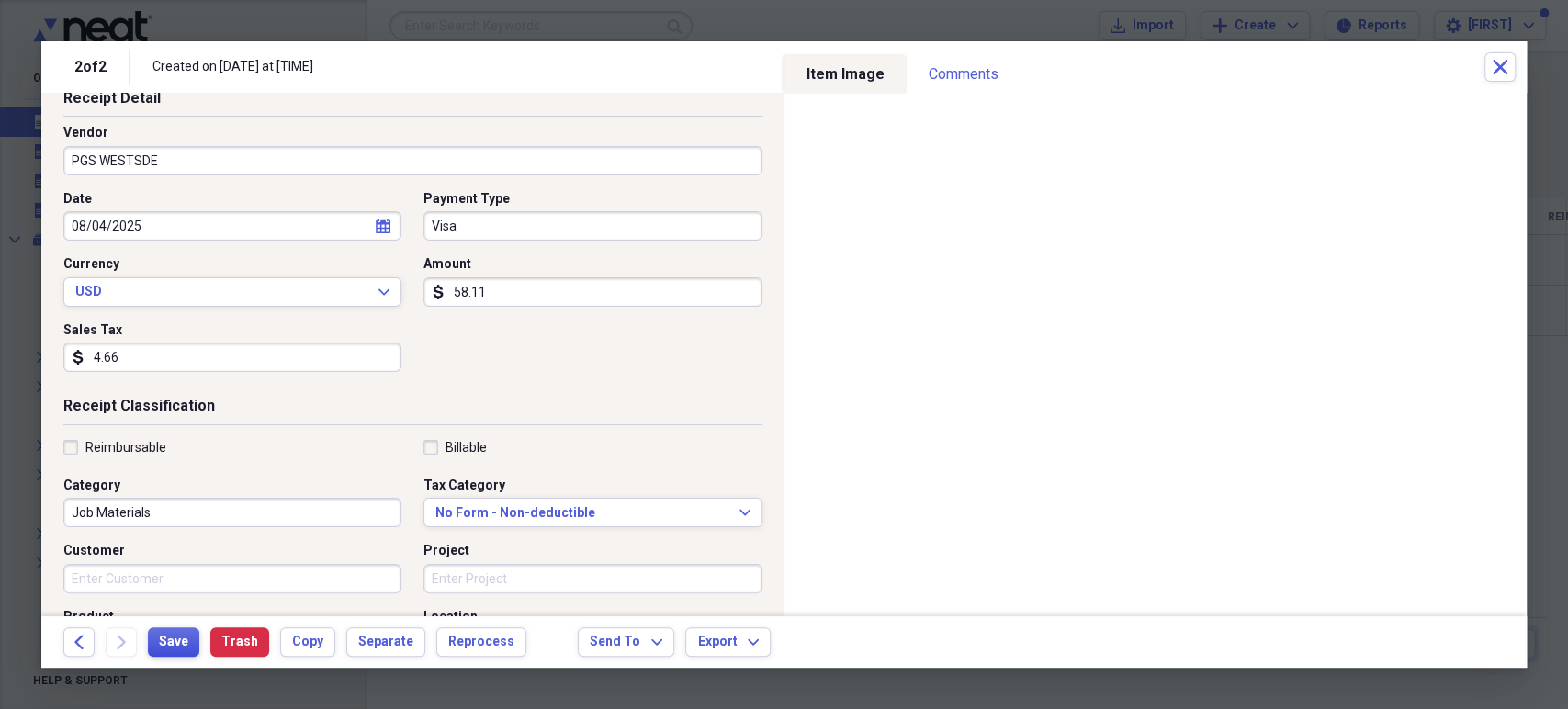 type on "4.66" 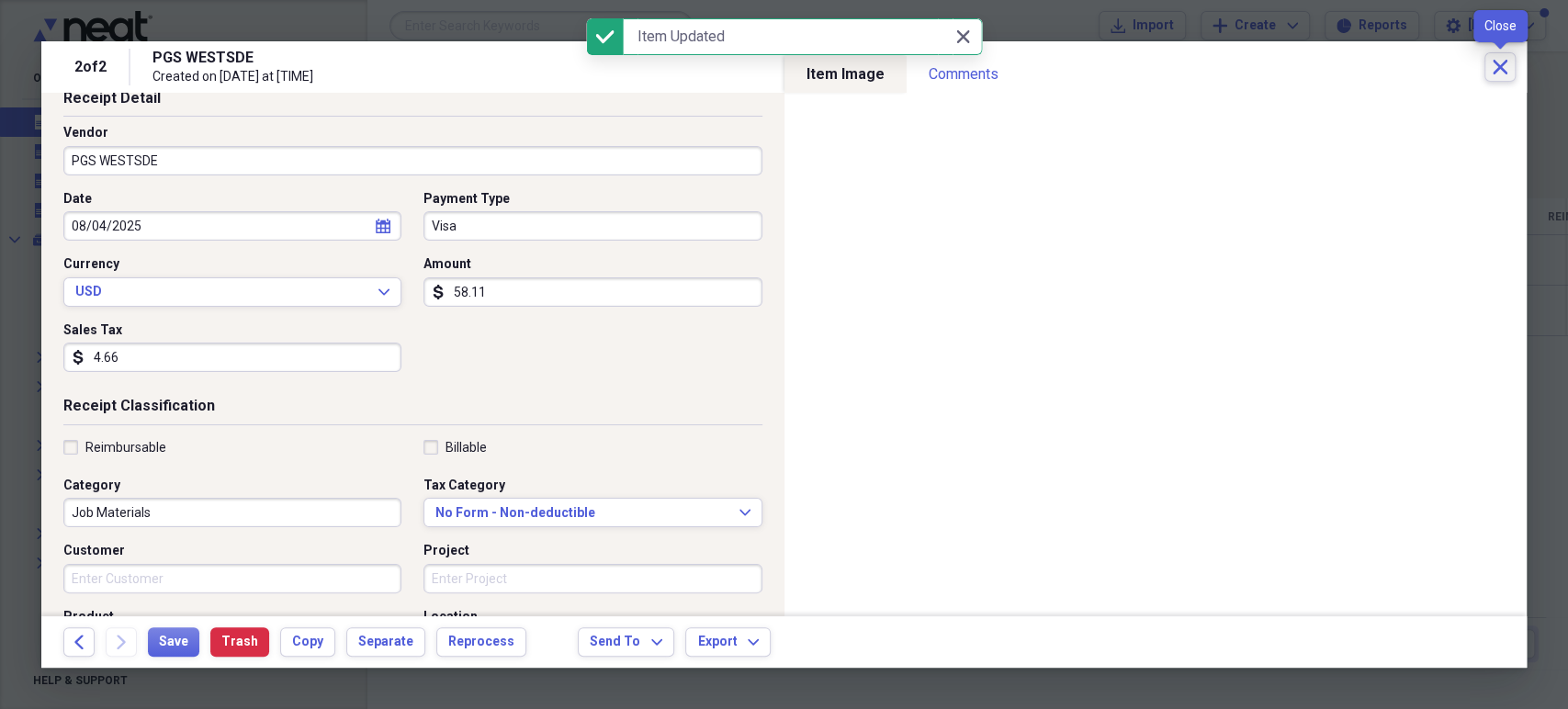 click 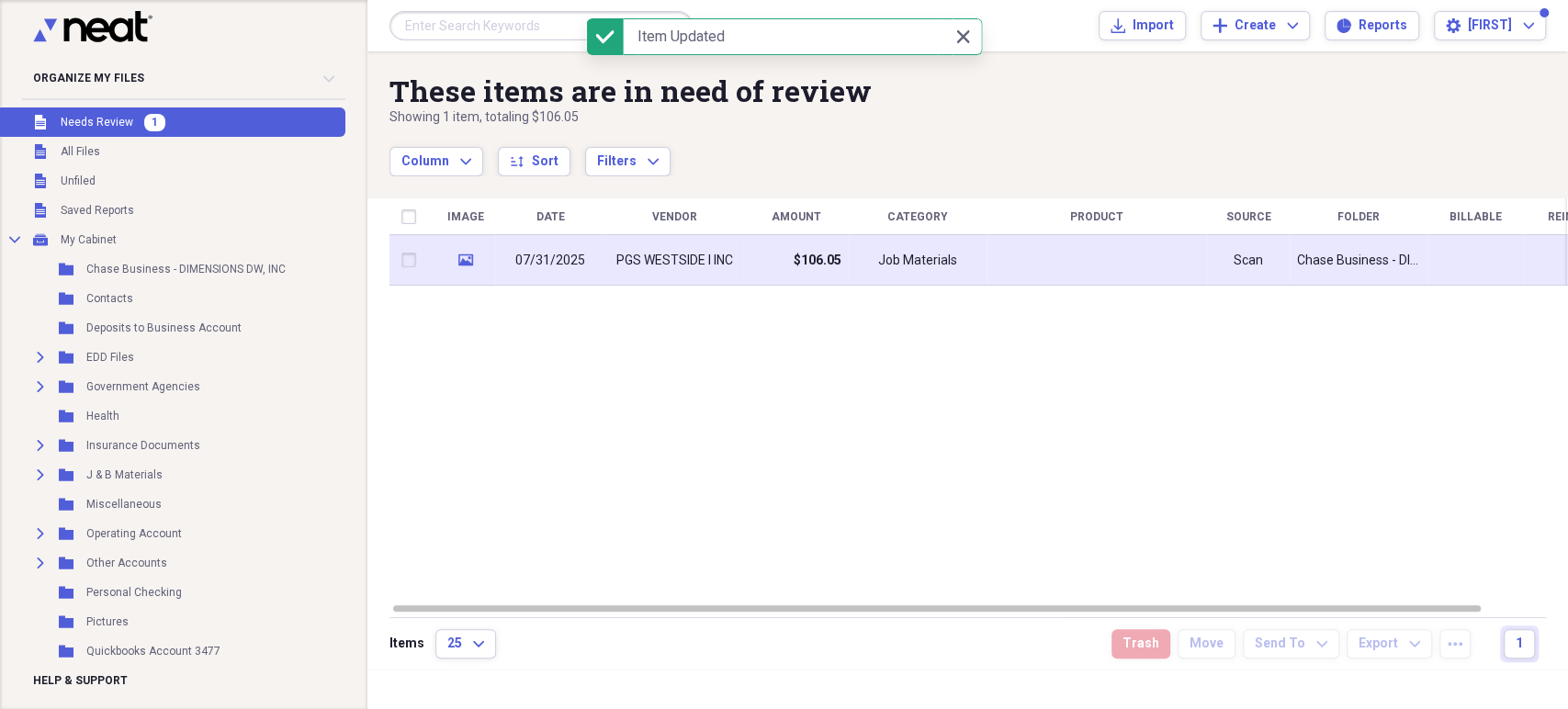 click on "$106.05" at bounding box center [795, 260] 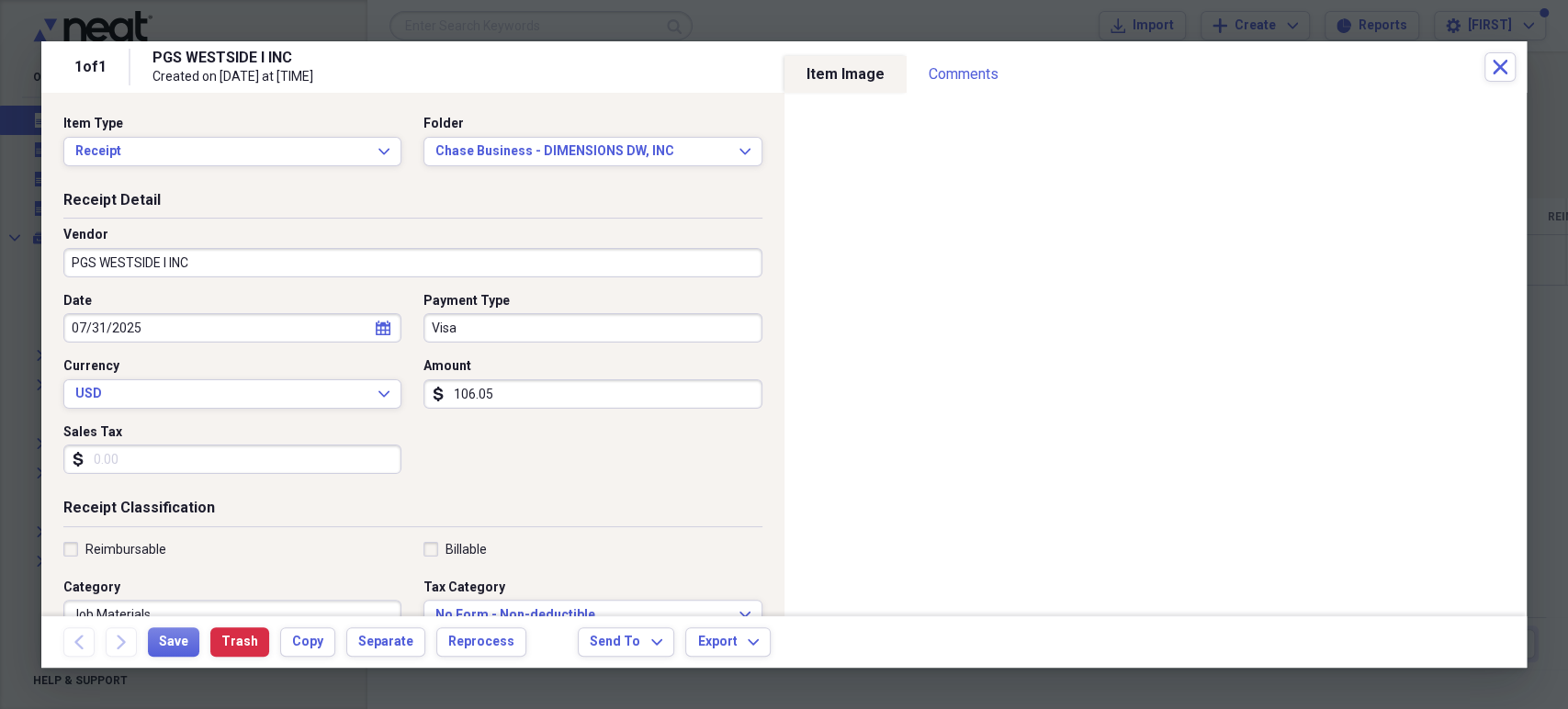click on "Sales Tax" at bounding box center (232, 459) 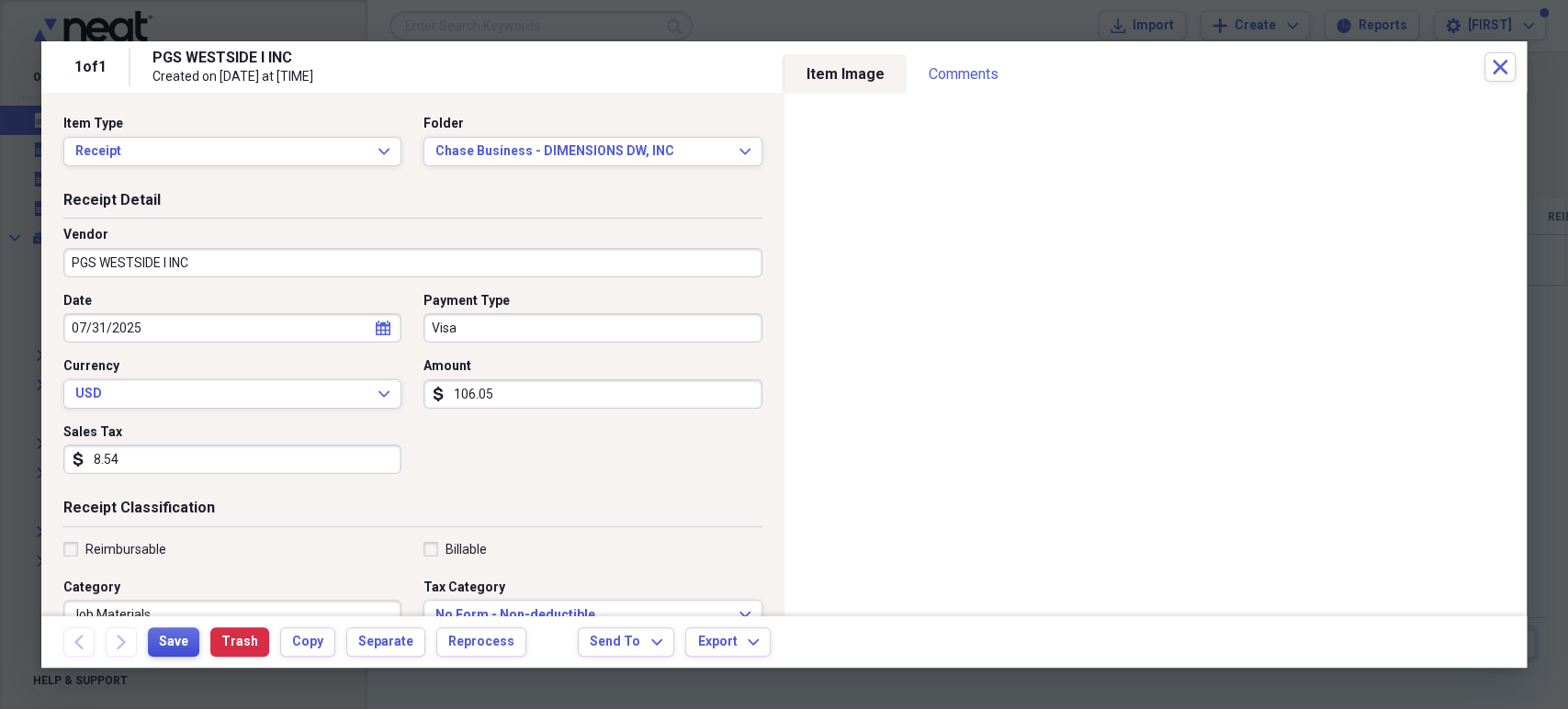 type on "8.54" 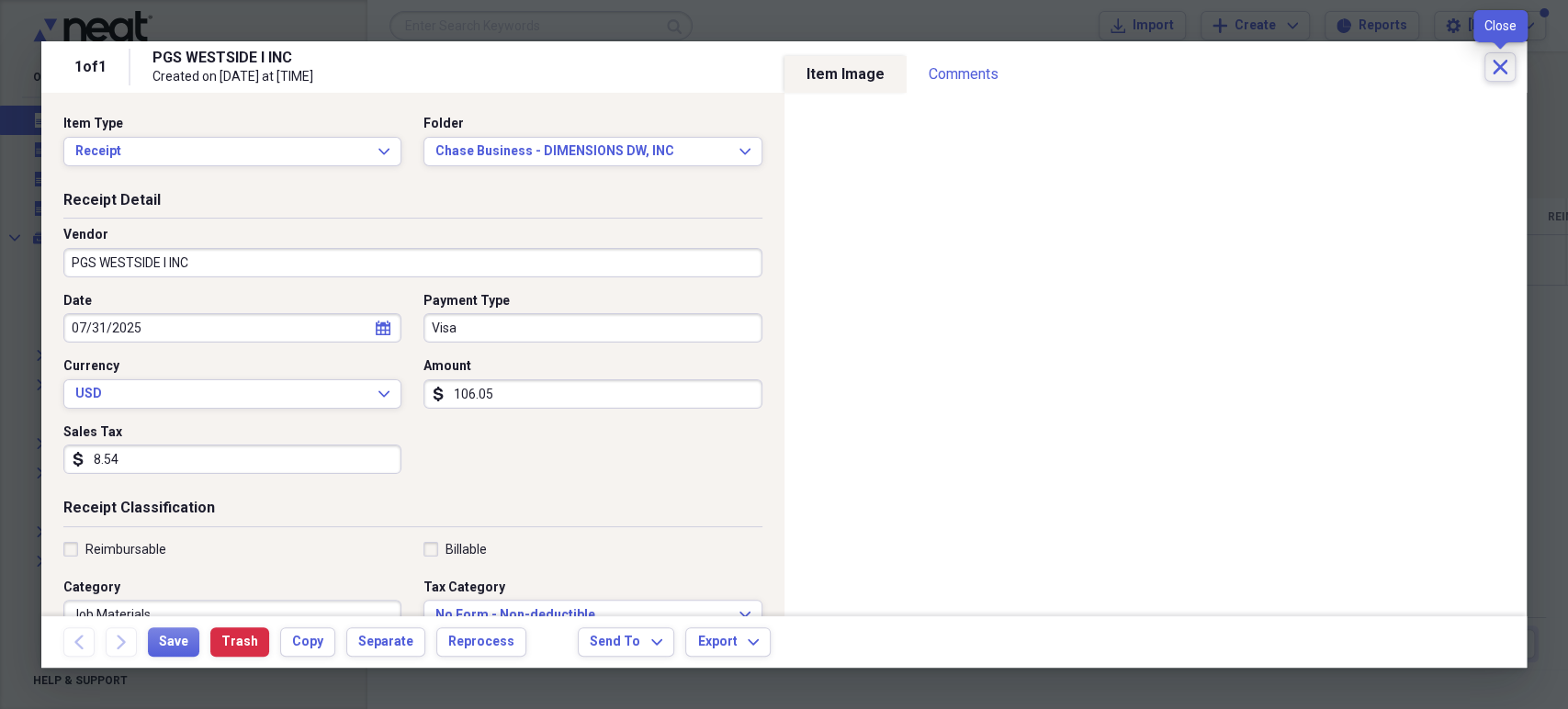 click on "Close" 